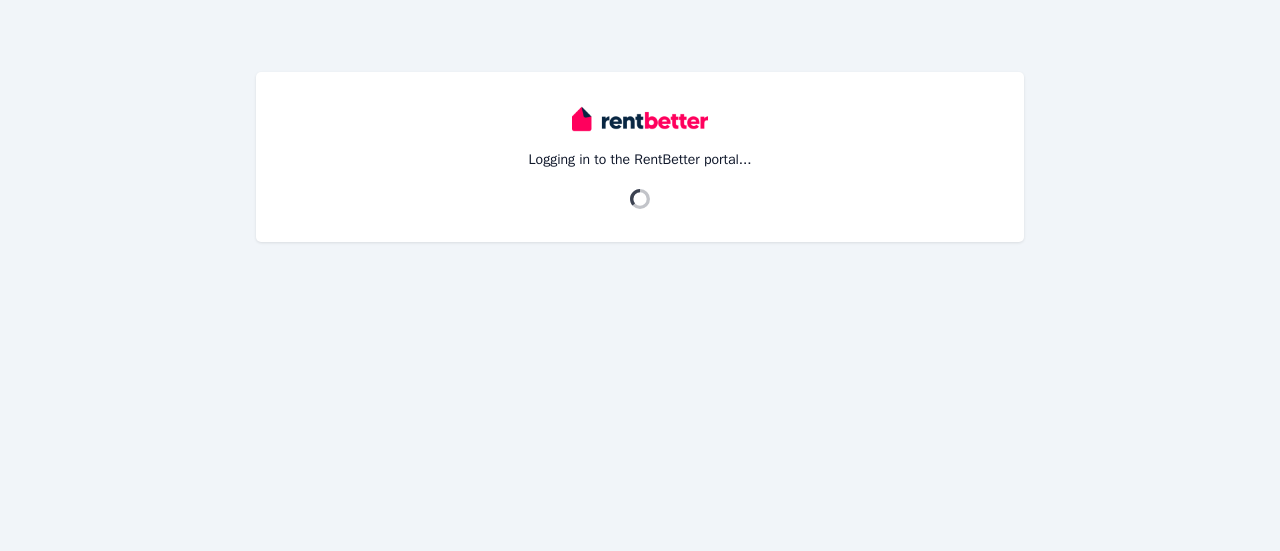 scroll, scrollTop: 0, scrollLeft: 0, axis: both 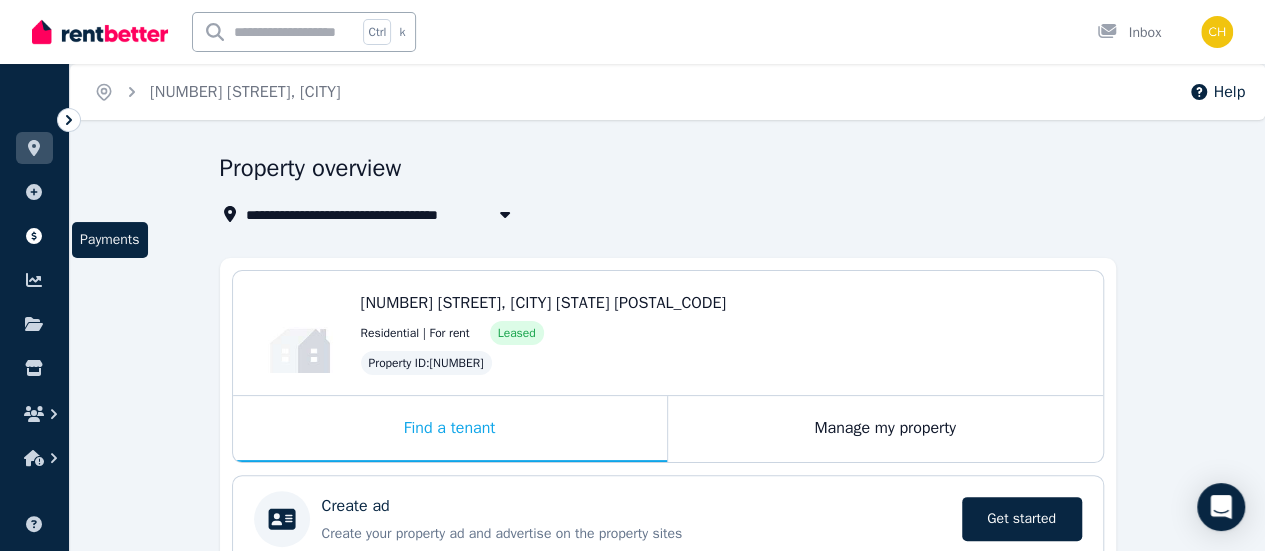 click 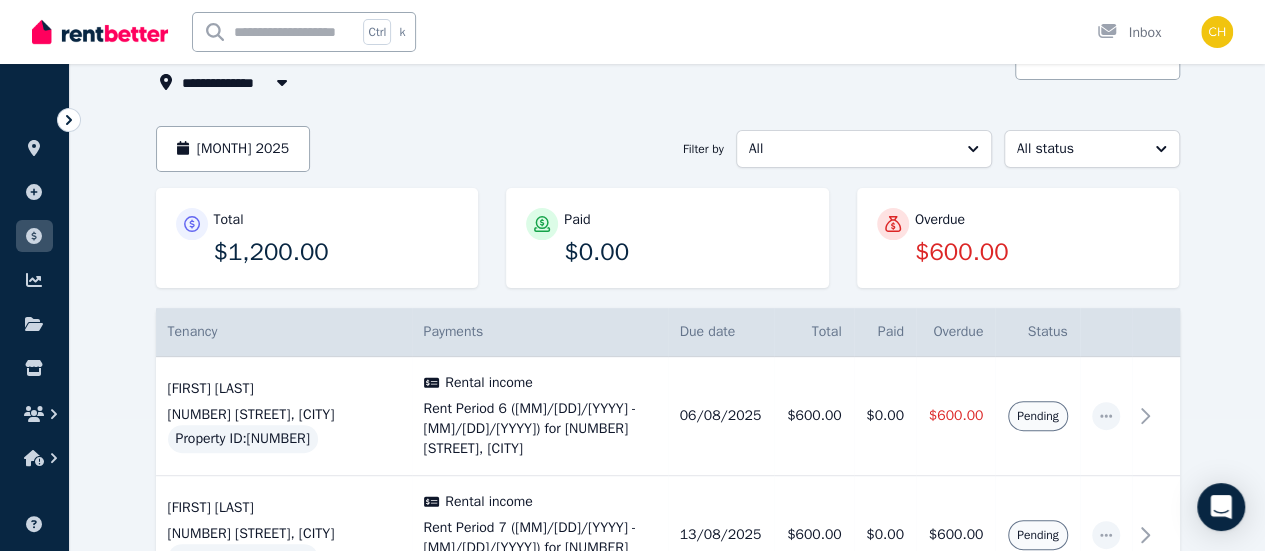 scroll, scrollTop: 200, scrollLeft: 0, axis: vertical 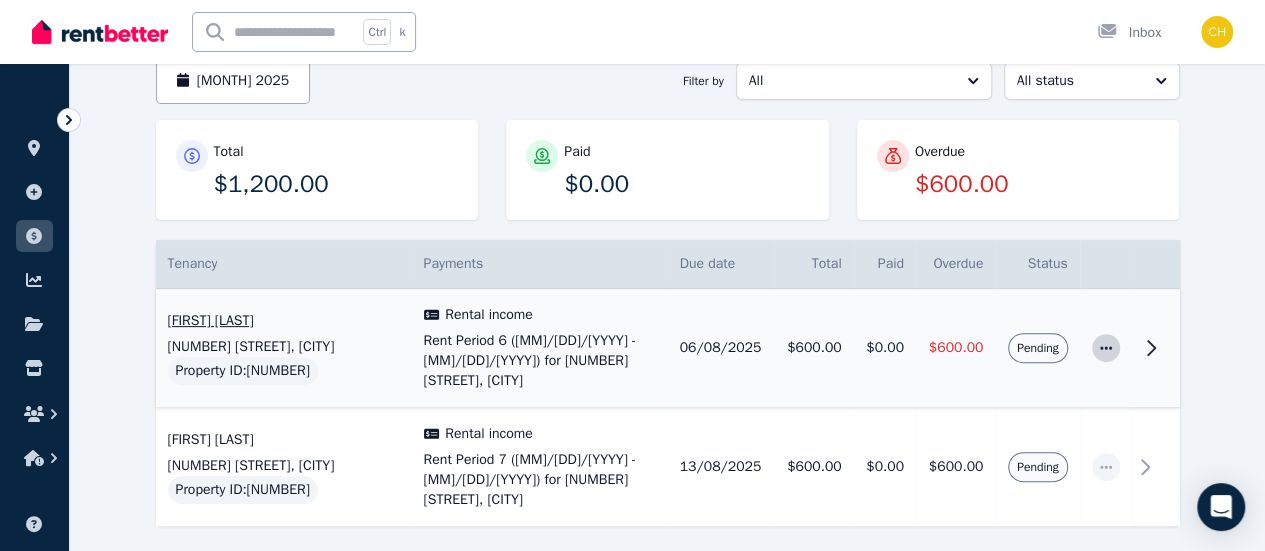 click 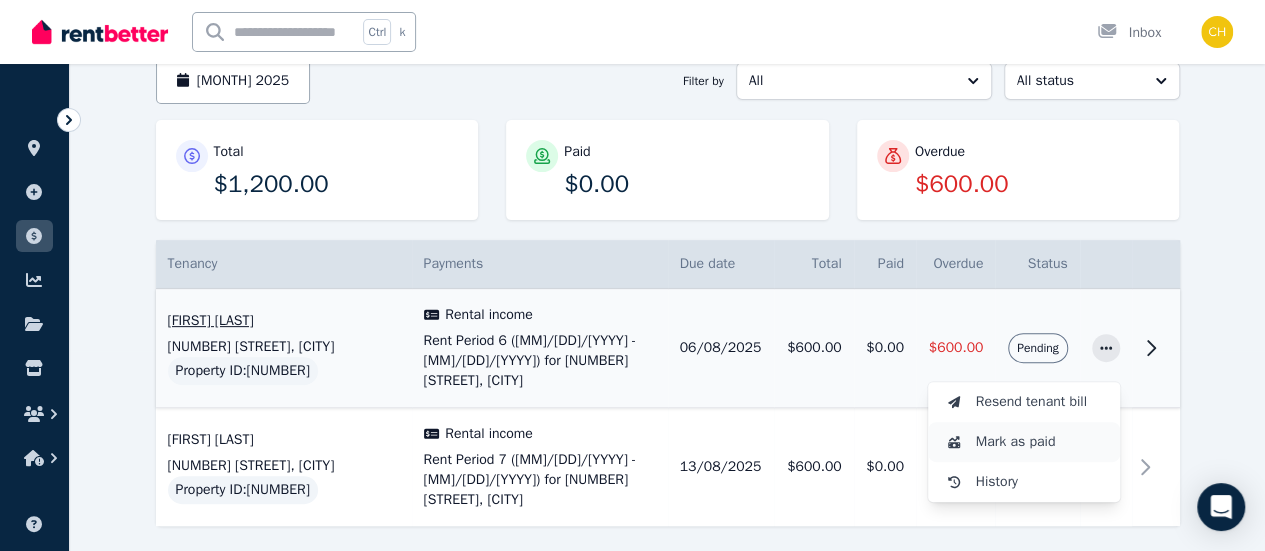 click on "Mark as paid" at bounding box center [1040, 442] 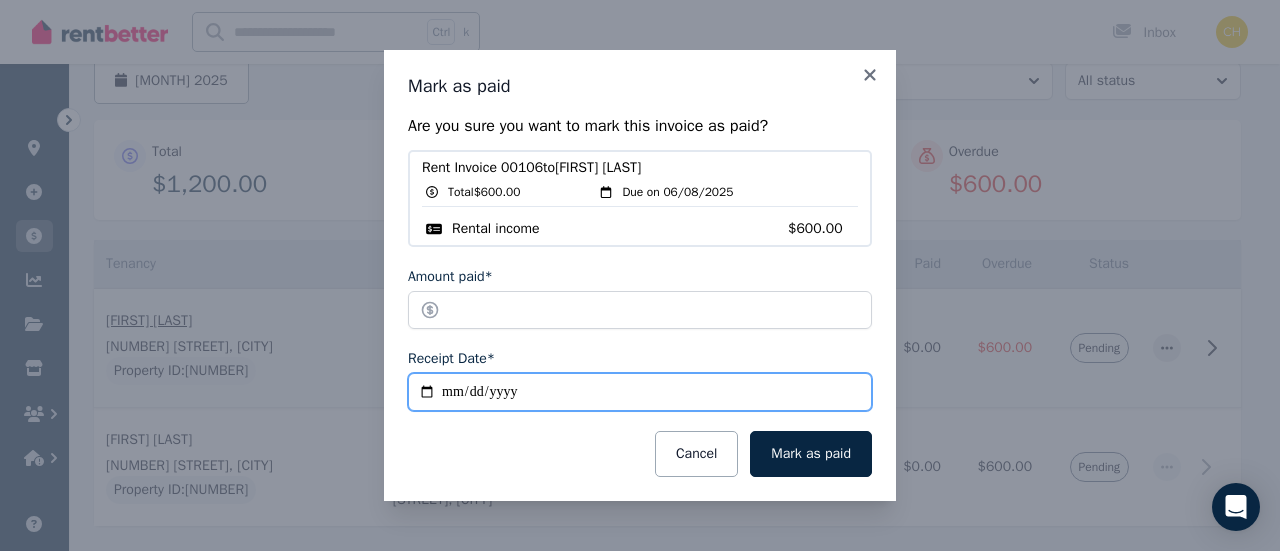 click on "**********" at bounding box center (640, 392) 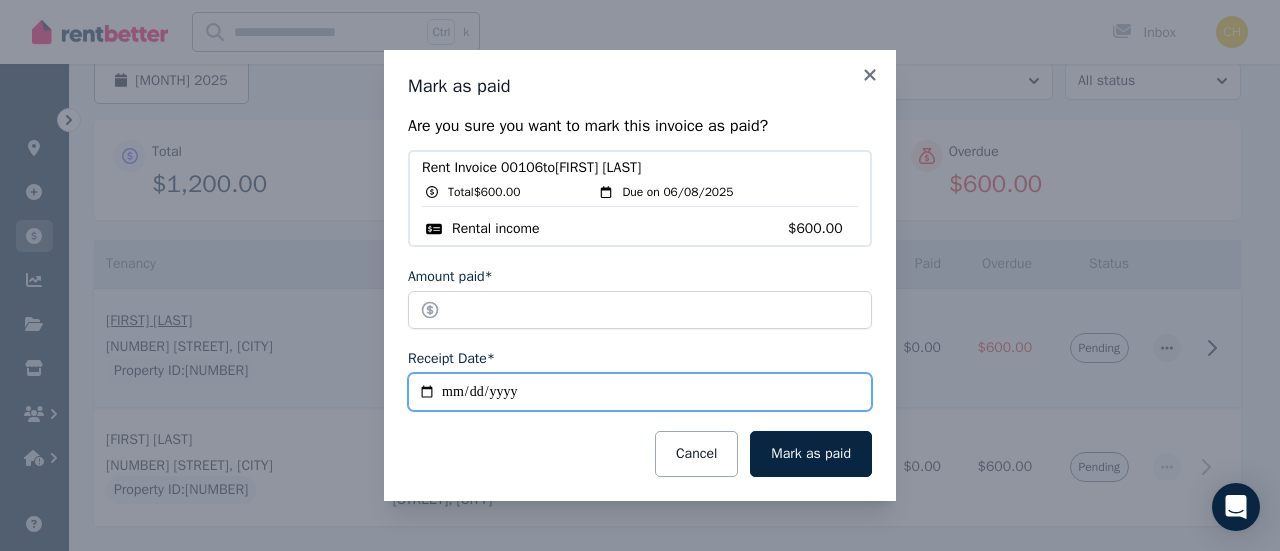 type on "**********" 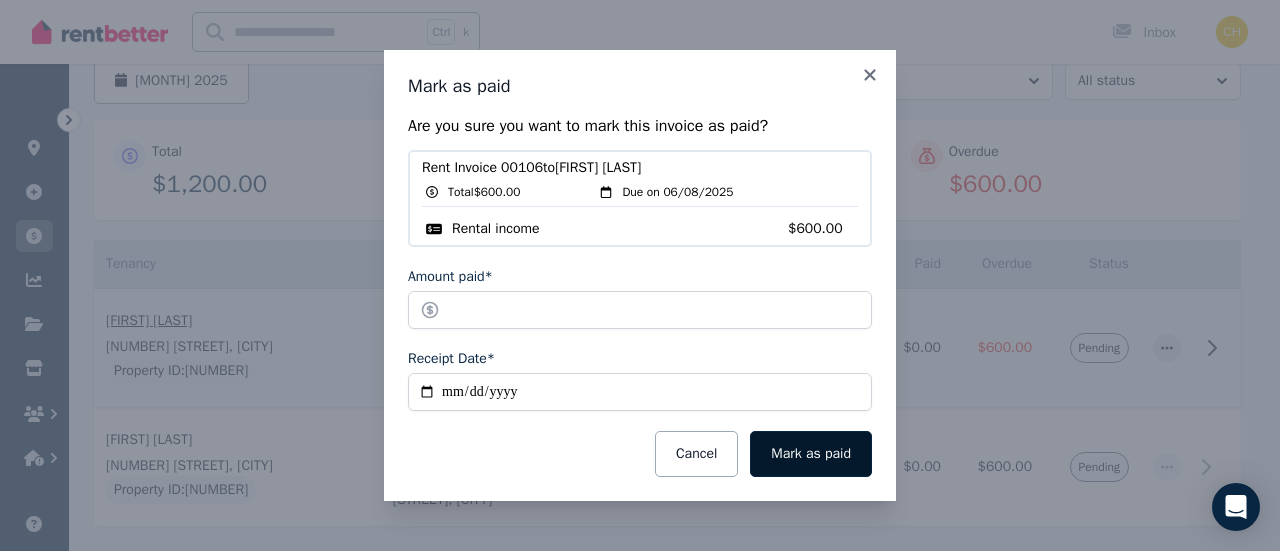 click on "Mark as paid" at bounding box center (811, 454) 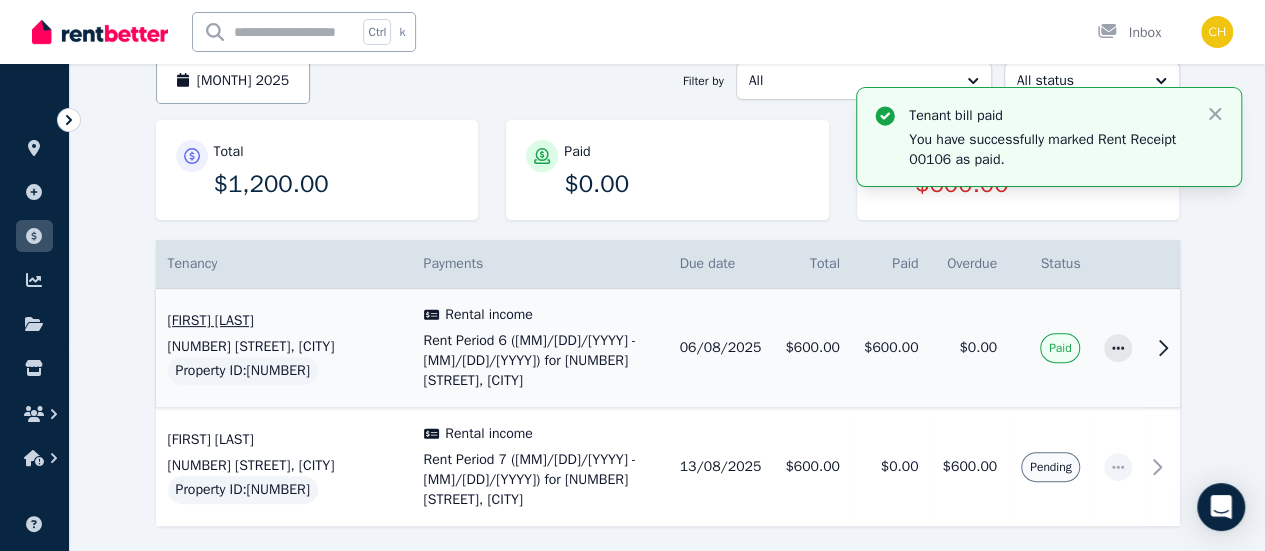 click on "$0.00" at bounding box center (686, 184) 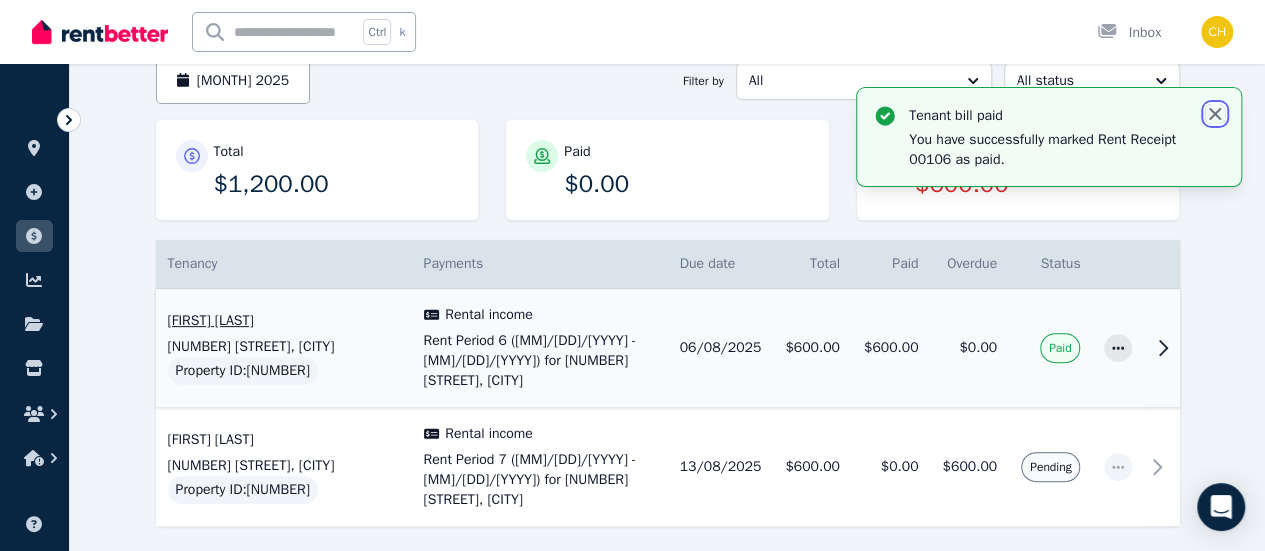 click 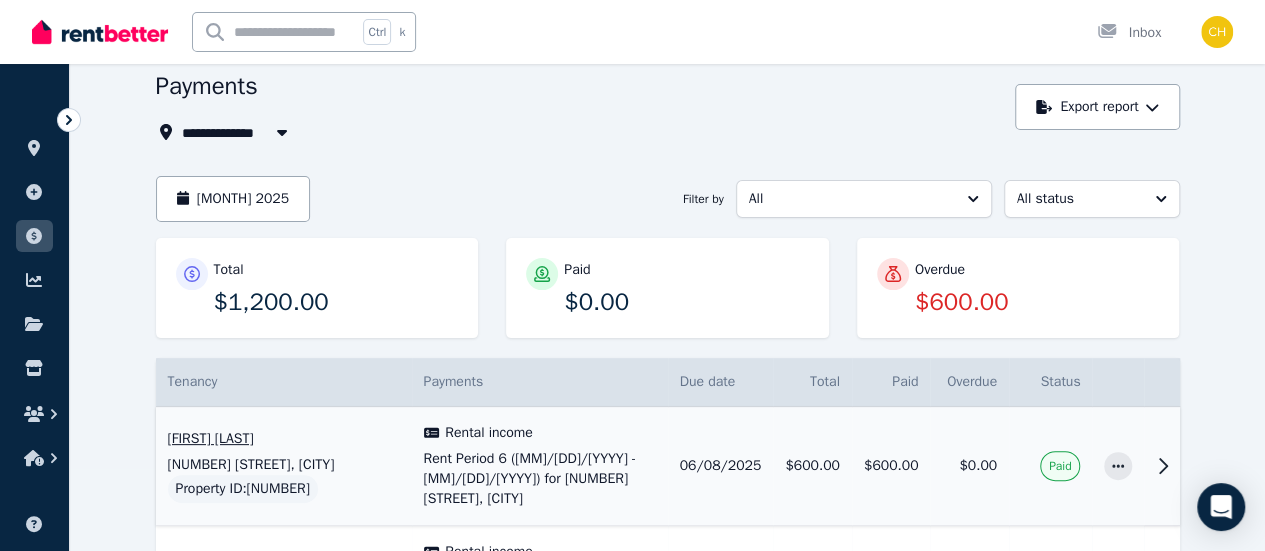 scroll, scrollTop: 0, scrollLeft: 0, axis: both 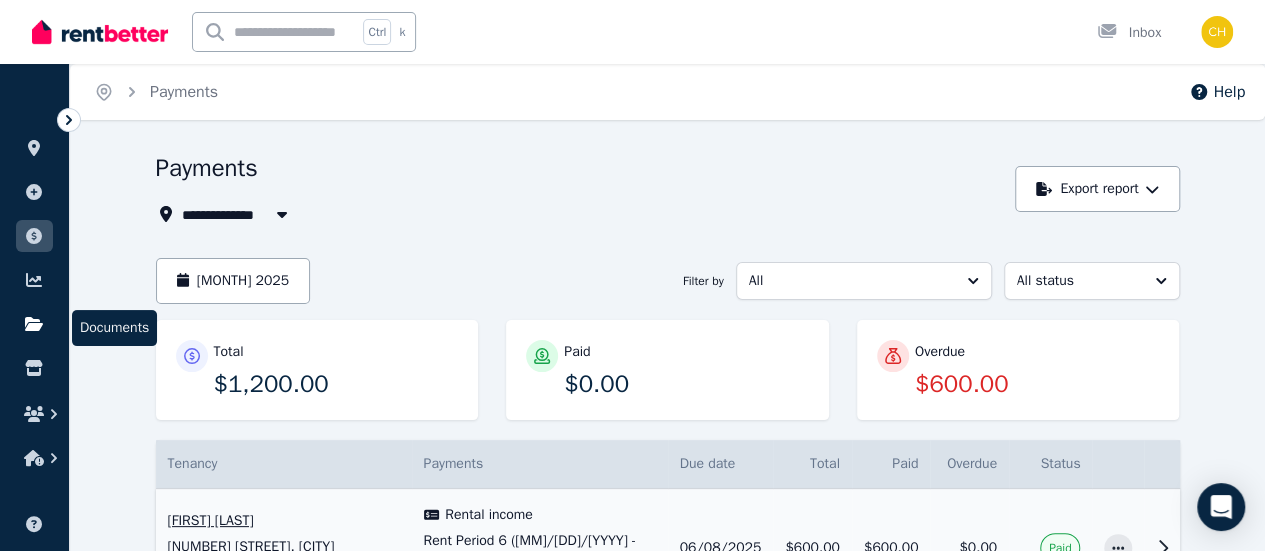 click 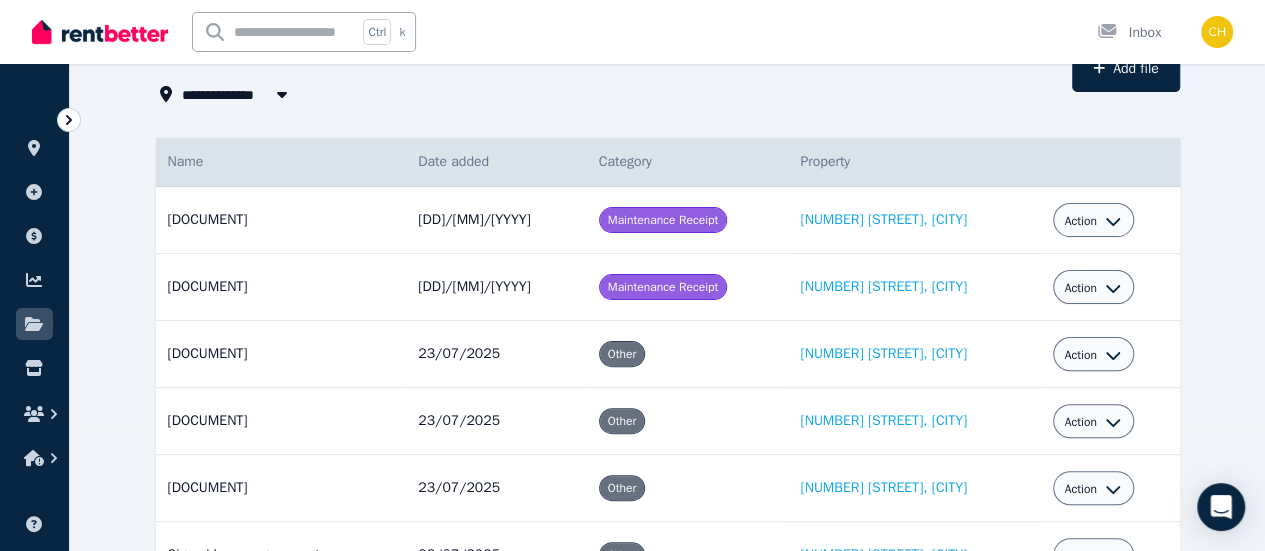 scroll, scrollTop: 0, scrollLeft: 0, axis: both 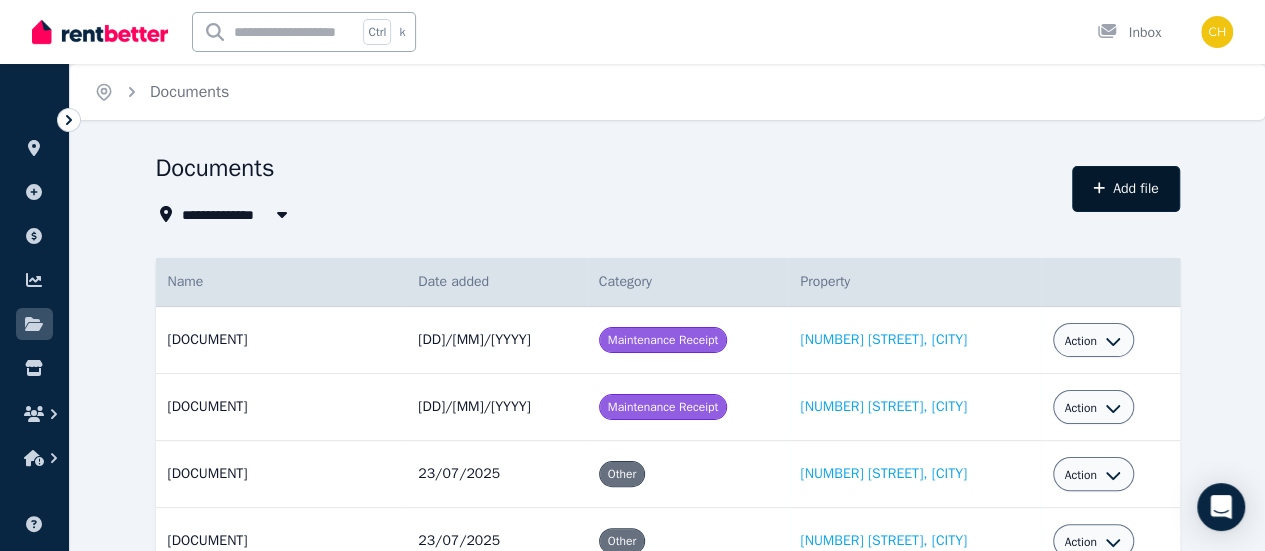 click on "Add file" at bounding box center (1126, 189) 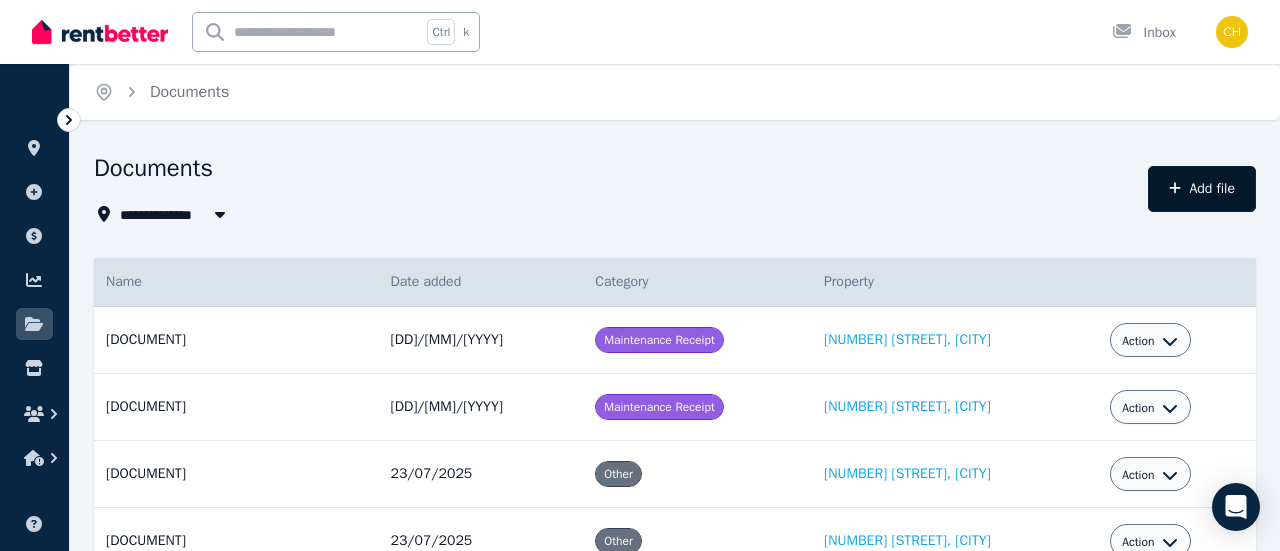 select on "*****" 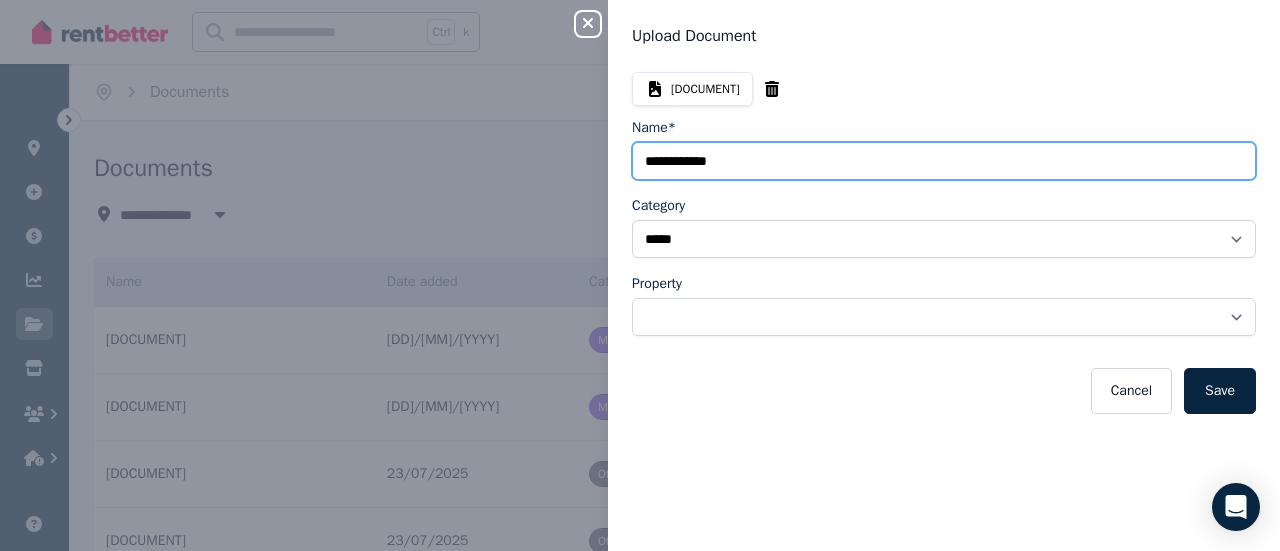 click on "Name*" at bounding box center (944, 161) 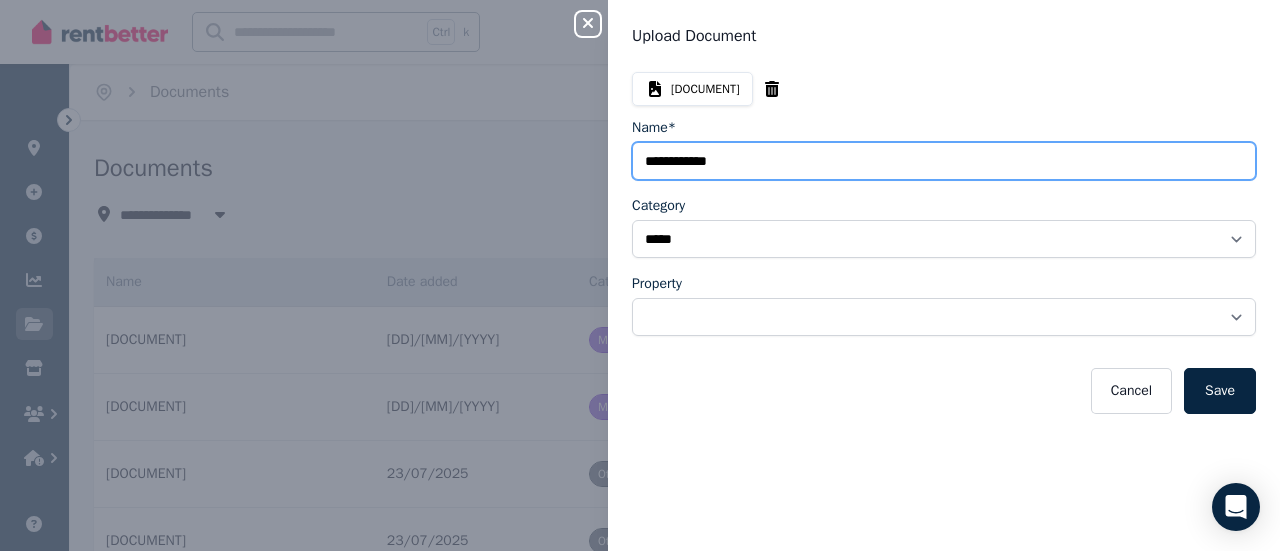 drag, startPoint x: 691, startPoint y: 162, endPoint x: 596, endPoint y: 173, distance: 95.63472 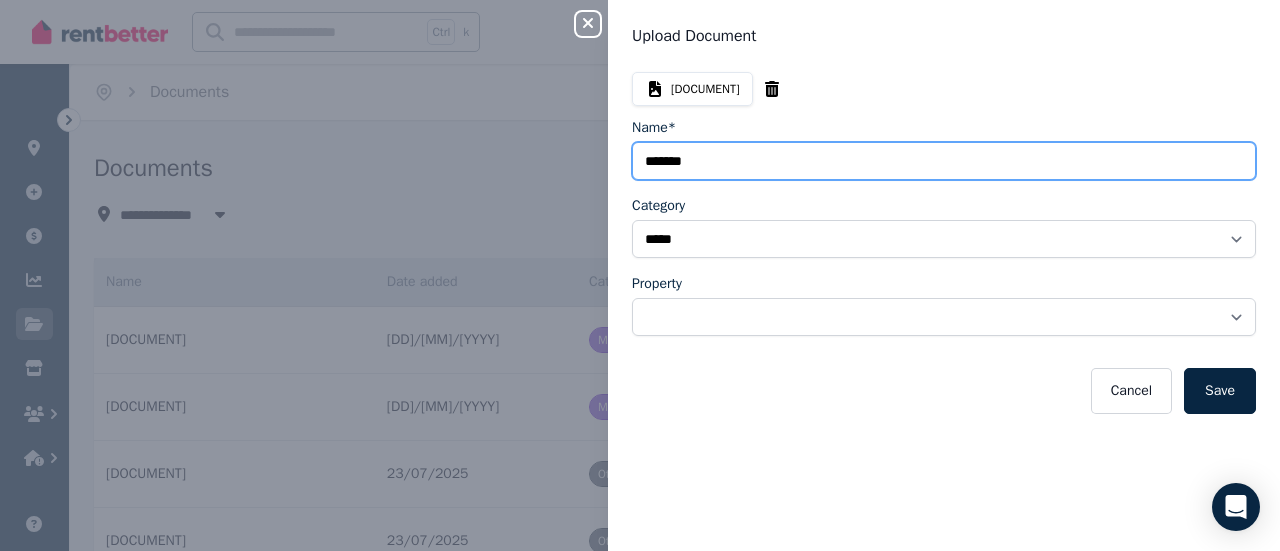 type on "*******" 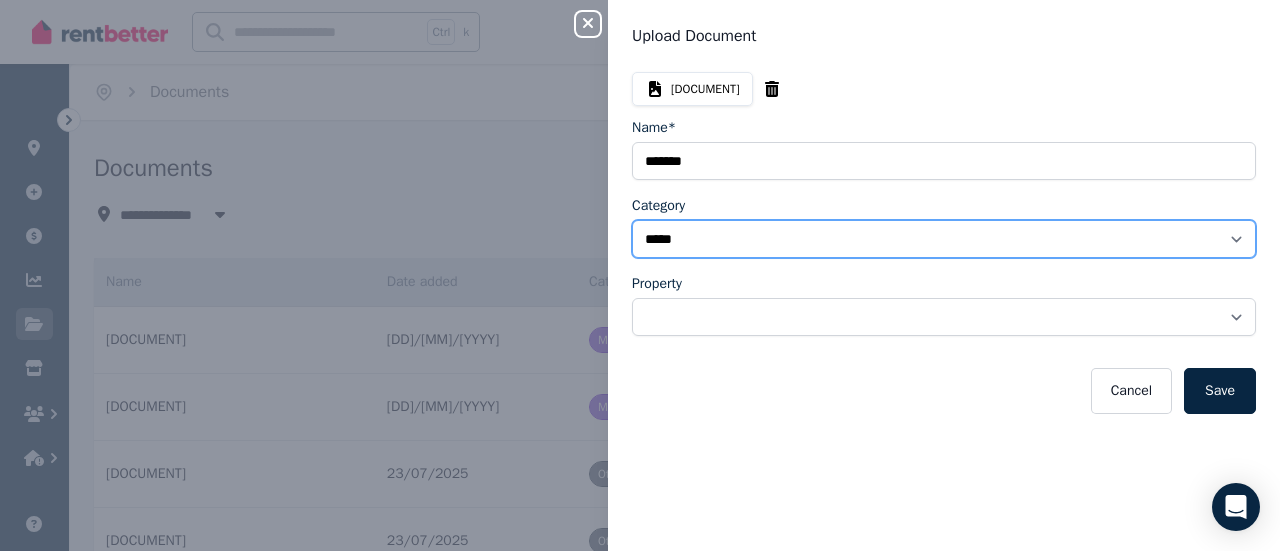 click on "**********" at bounding box center [944, 239] 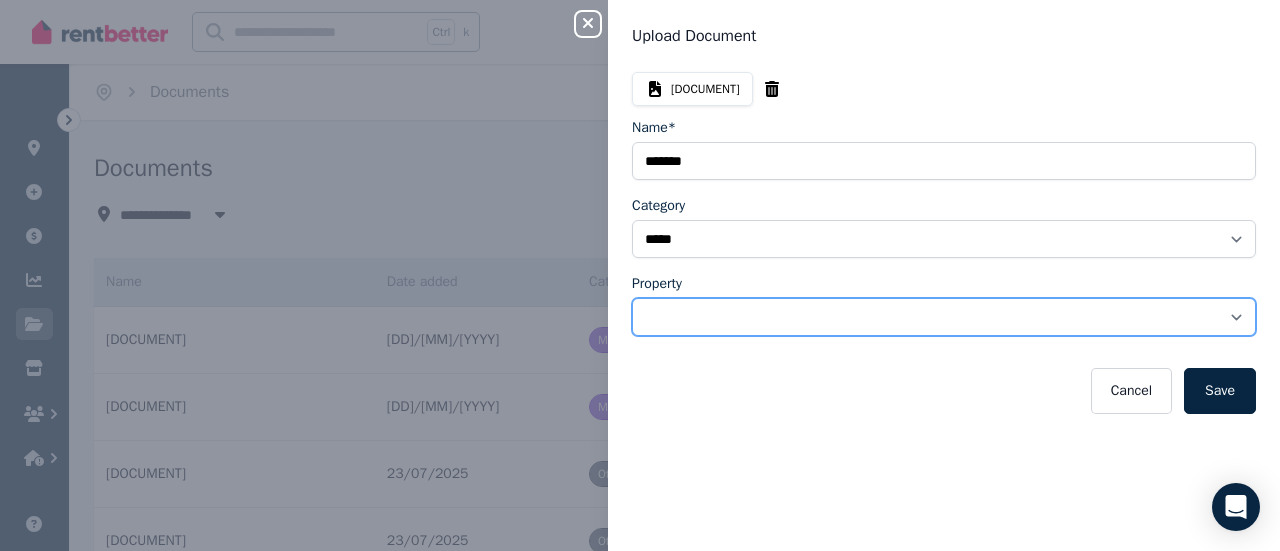 click on "**********" at bounding box center (944, 317) 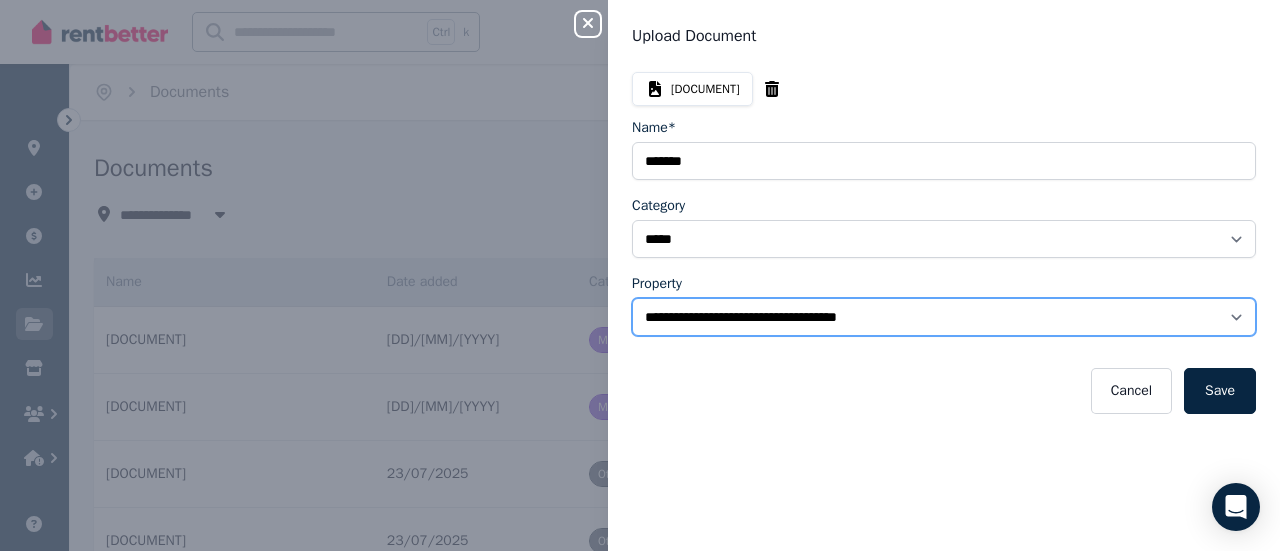 click on "**********" at bounding box center (944, 317) 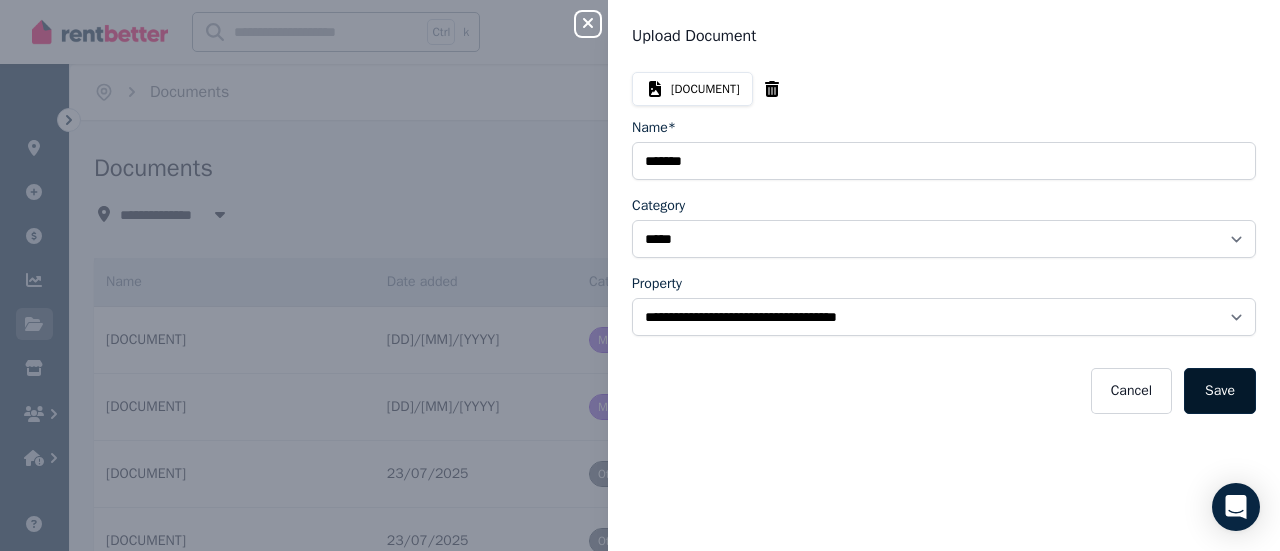 click on "Save" at bounding box center [1220, 391] 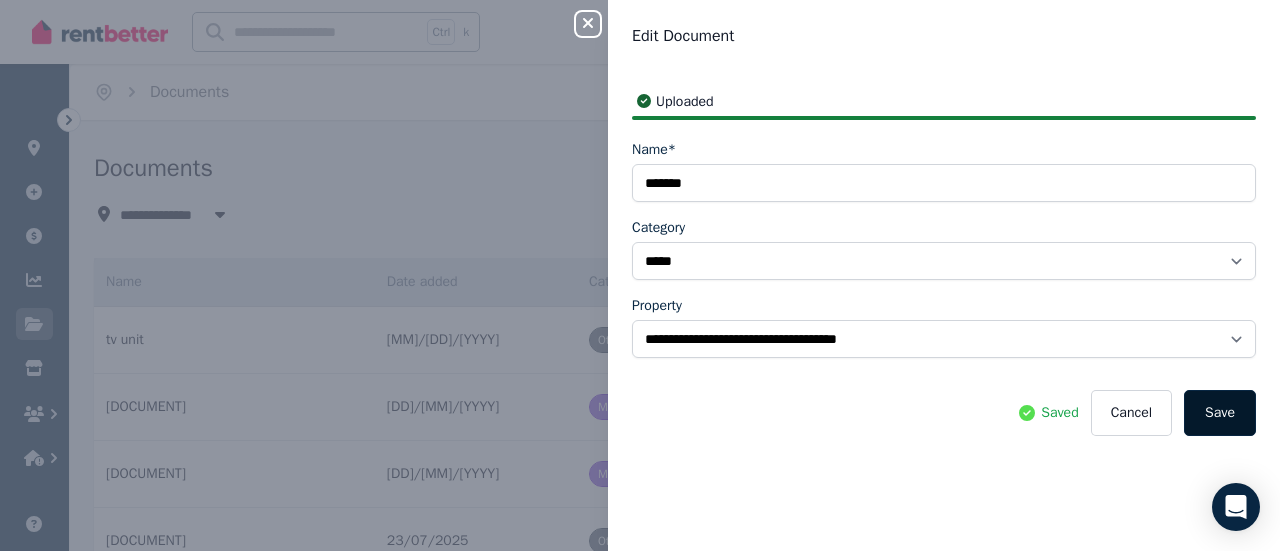 click on "Save" at bounding box center (1220, 413) 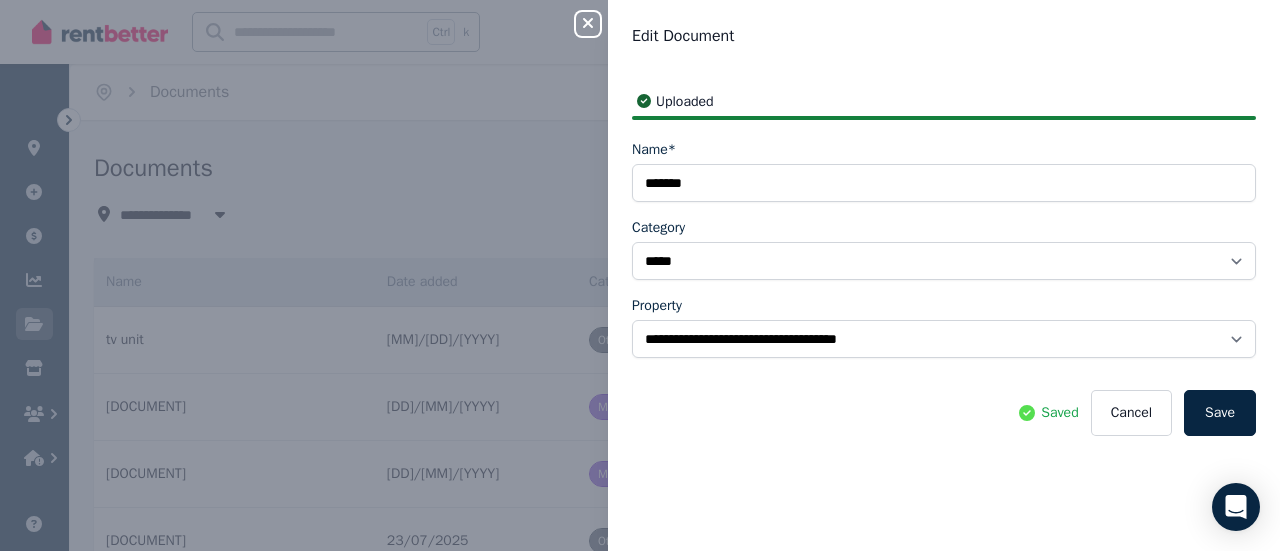 click 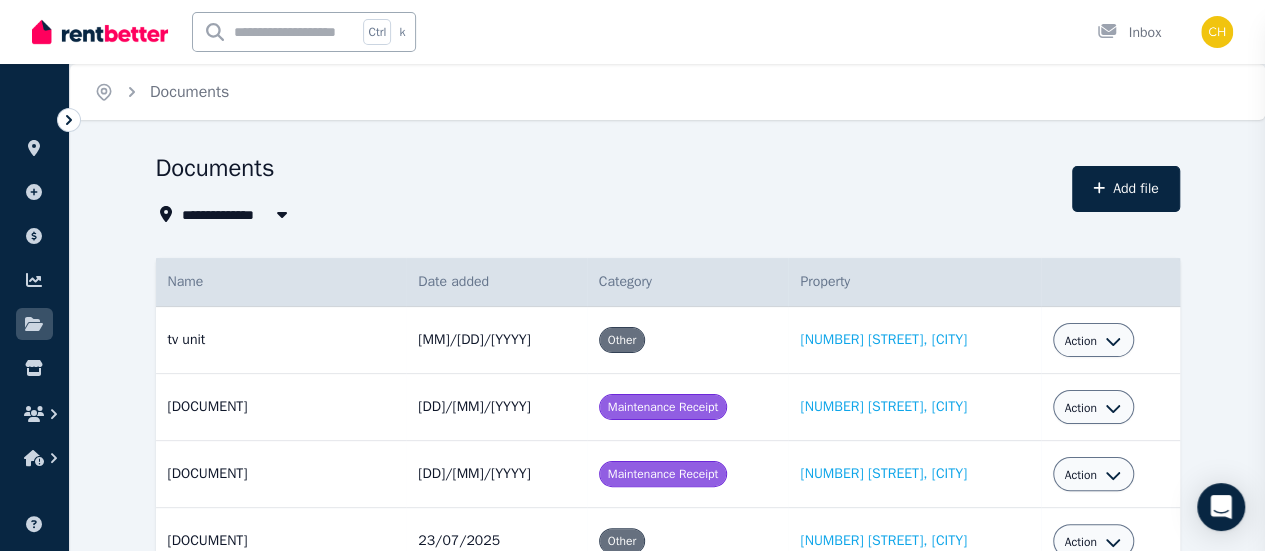 select 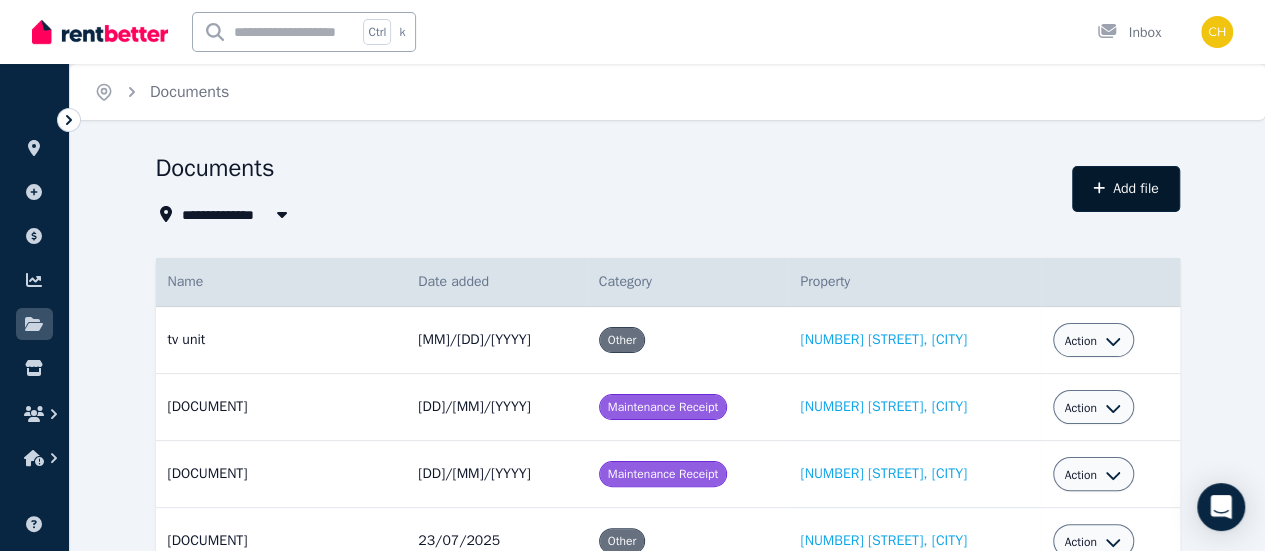 click on "Add file" at bounding box center [1126, 189] 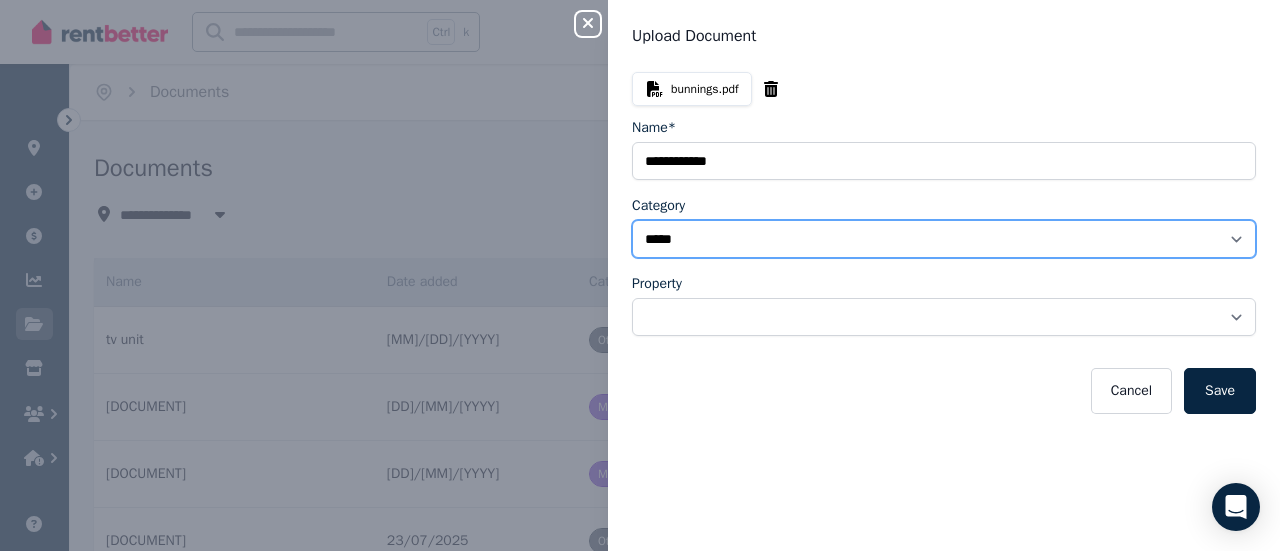 click on "**********" at bounding box center (944, 239) 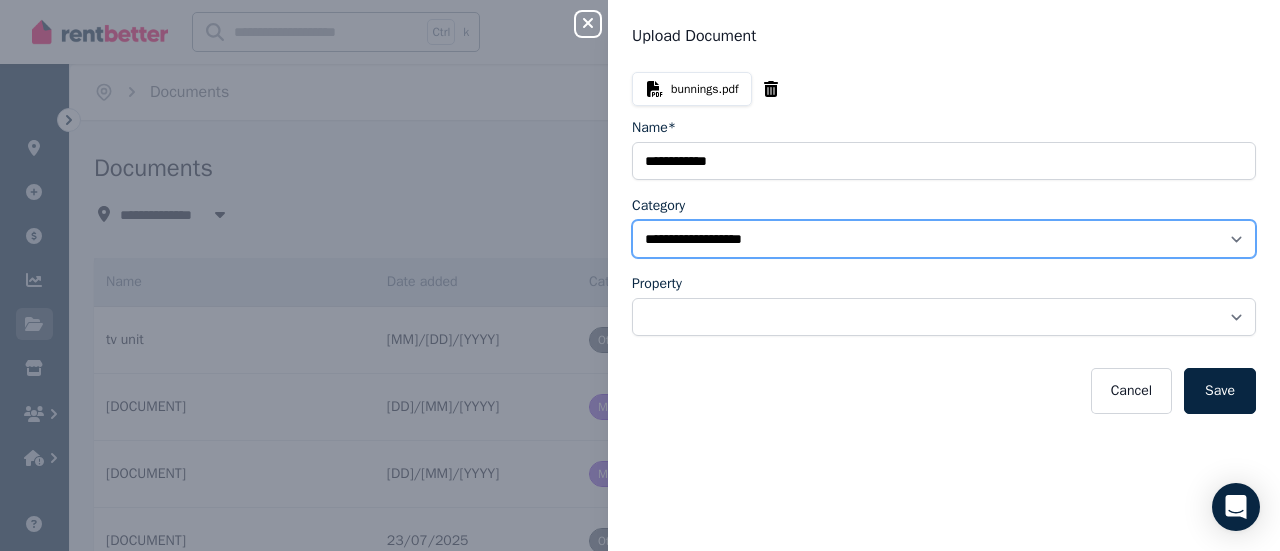 click on "**********" at bounding box center (944, 239) 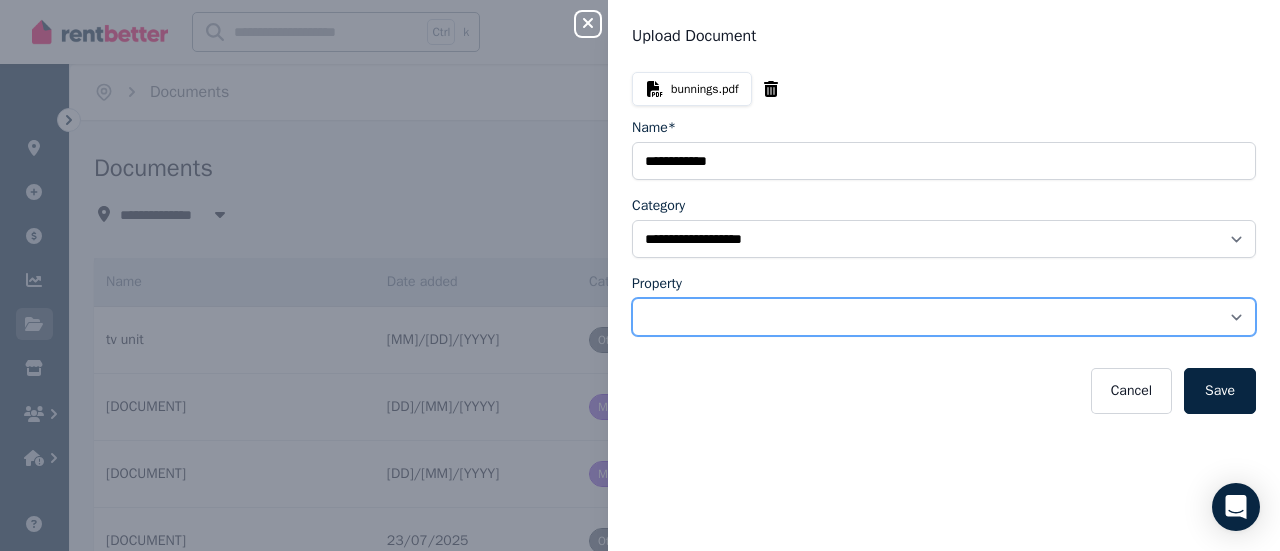 drag, startPoint x: 771, startPoint y: 319, endPoint x: 777, endPoint y: 330, distance: 12.529964 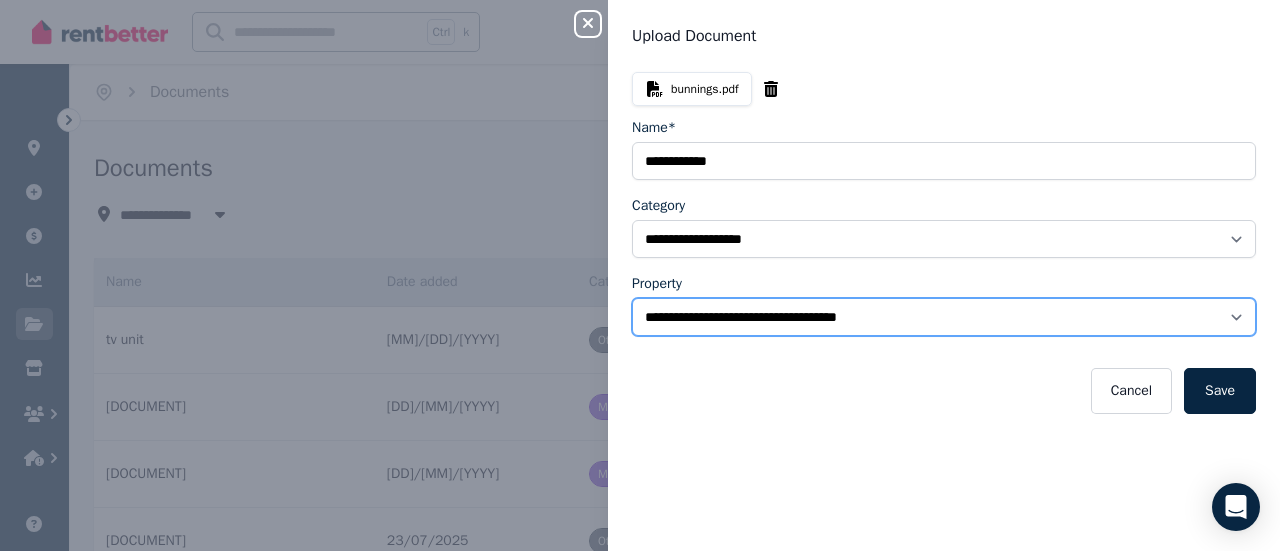 click on "**********" at bounding box center [944, 317] 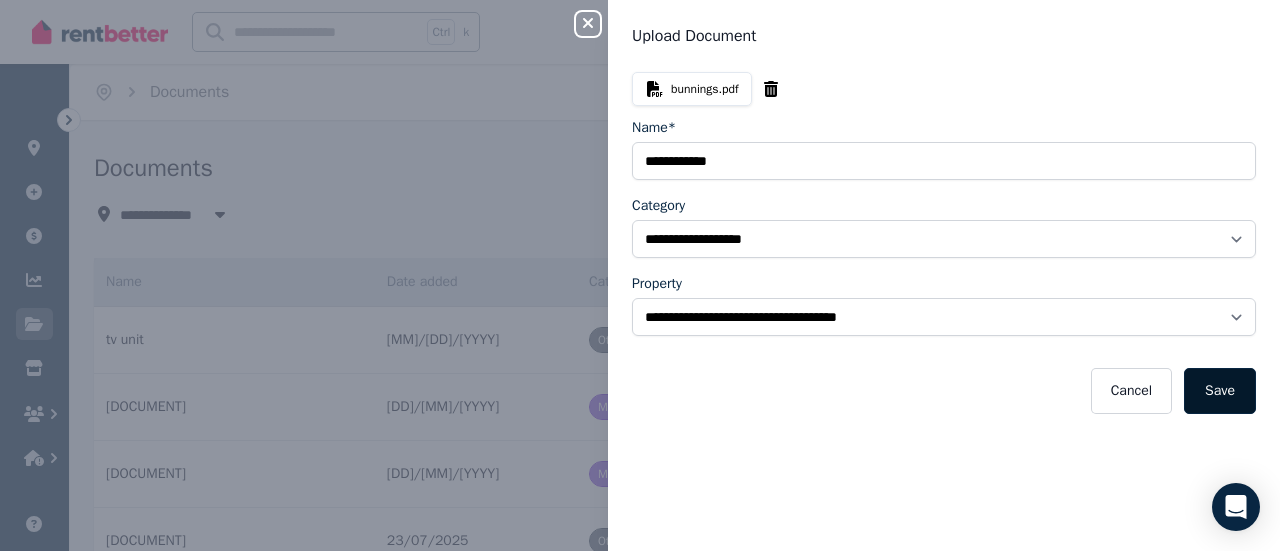 click on "Save" at bounding box center (1220, 391) 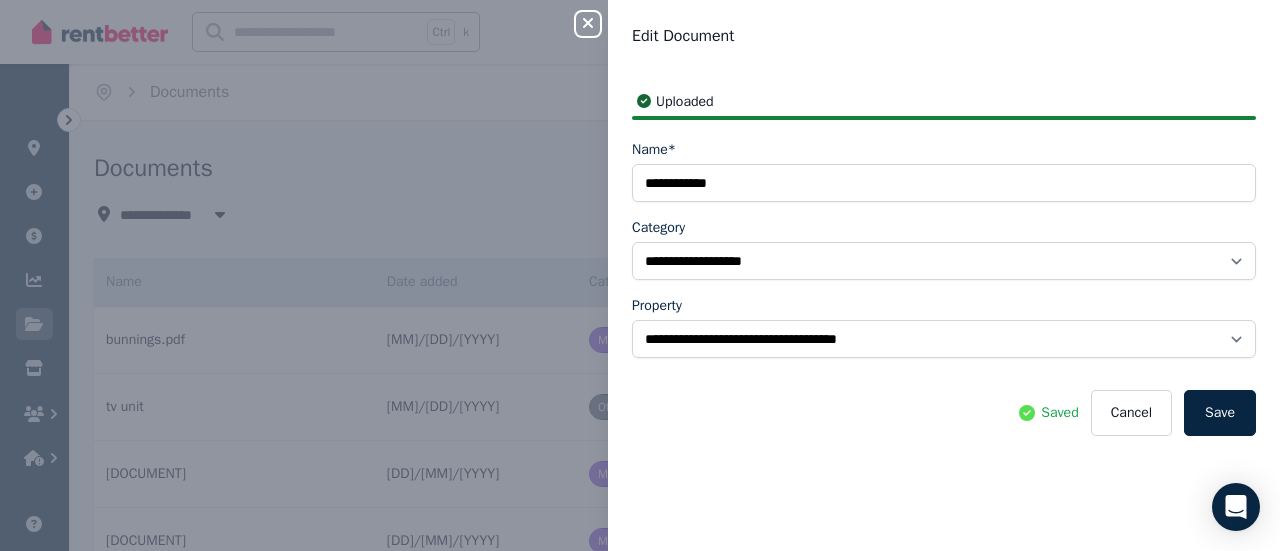 click 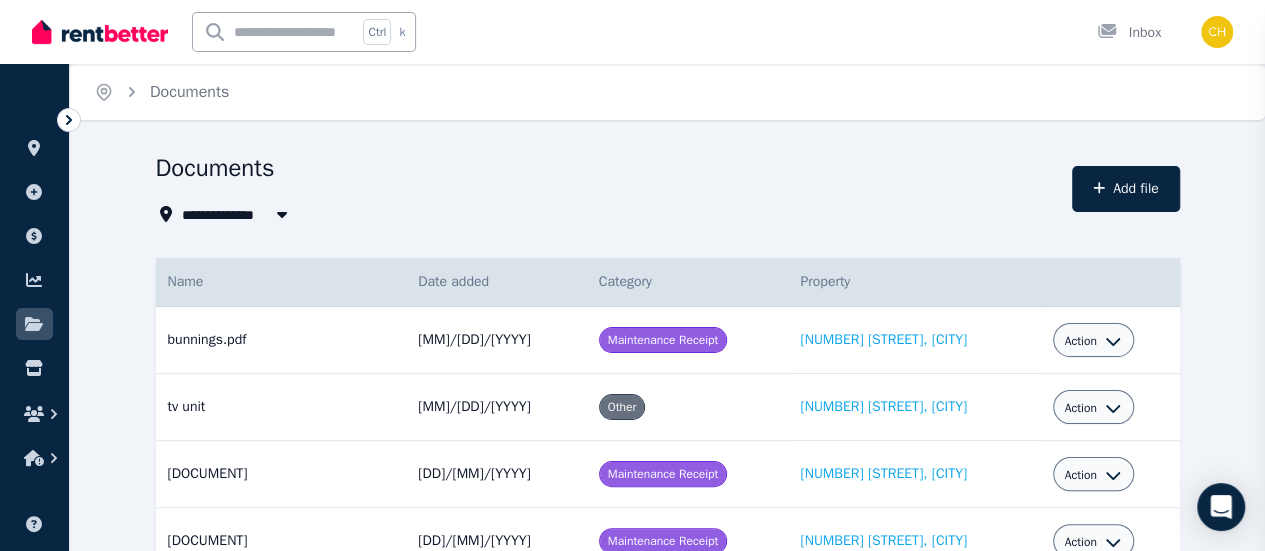 select on "*****" 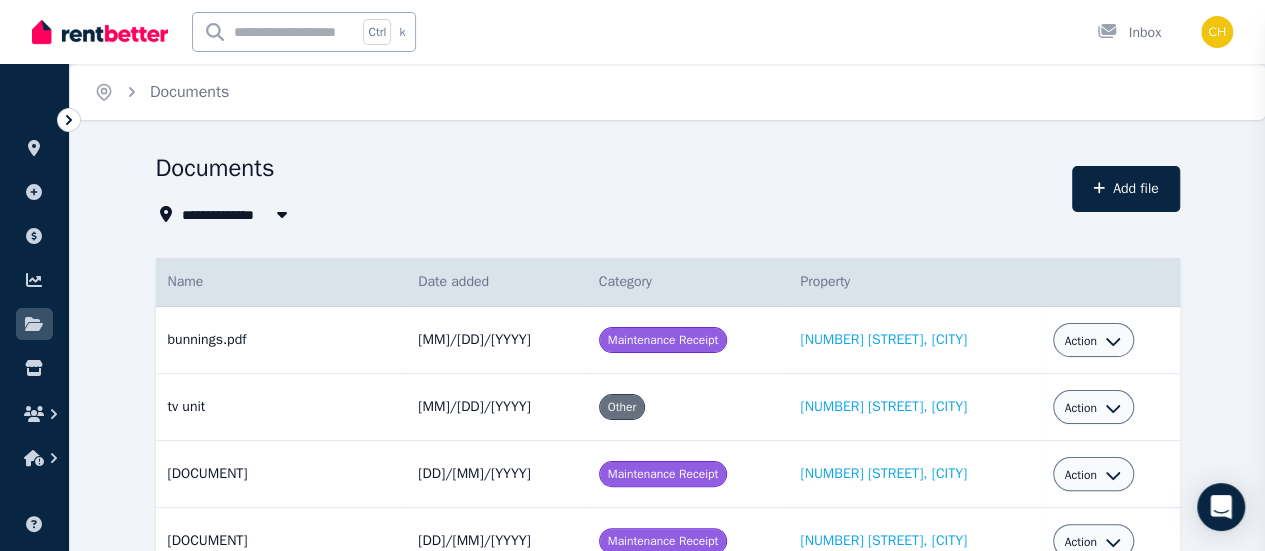 select 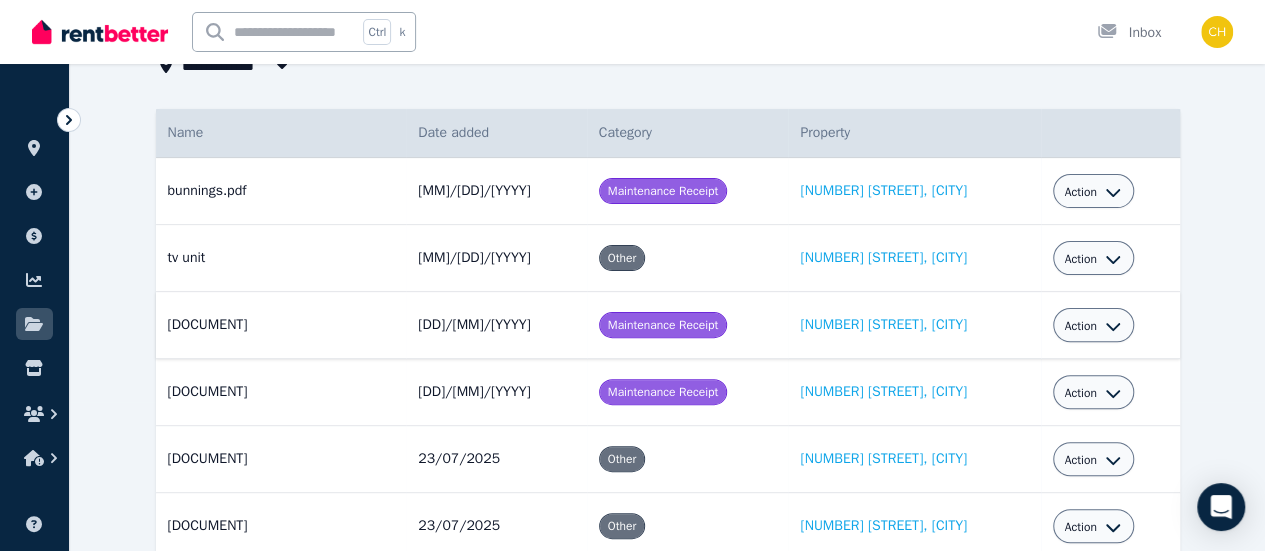 scroll, scrollTop: 300, scrollLeft: 0, axis: vertical 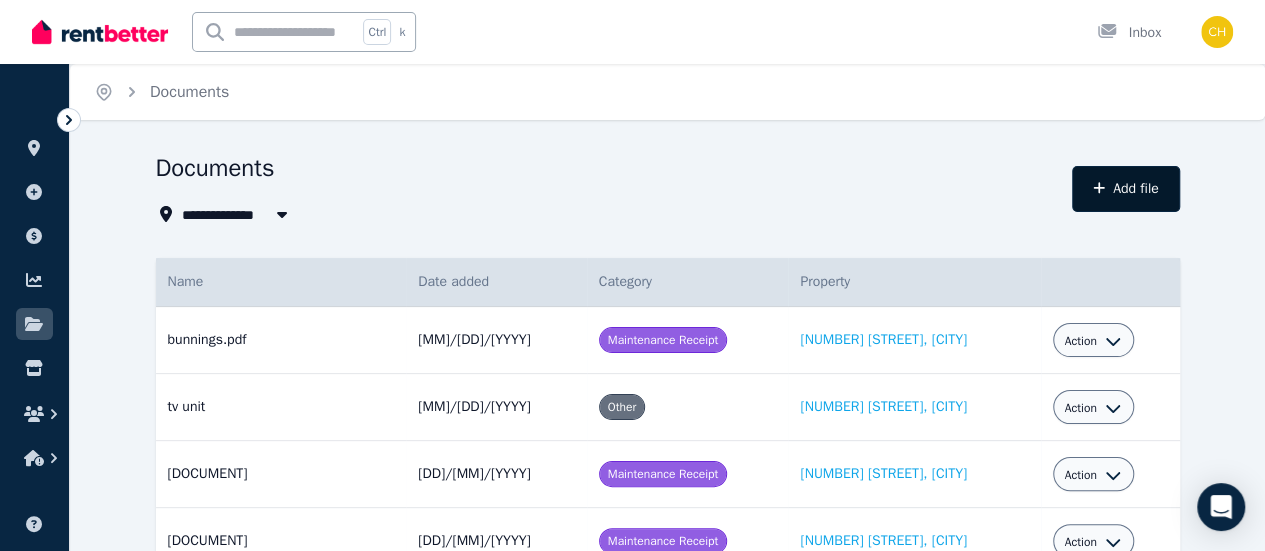 click on "Add file" at bounding box center (1126, 189) 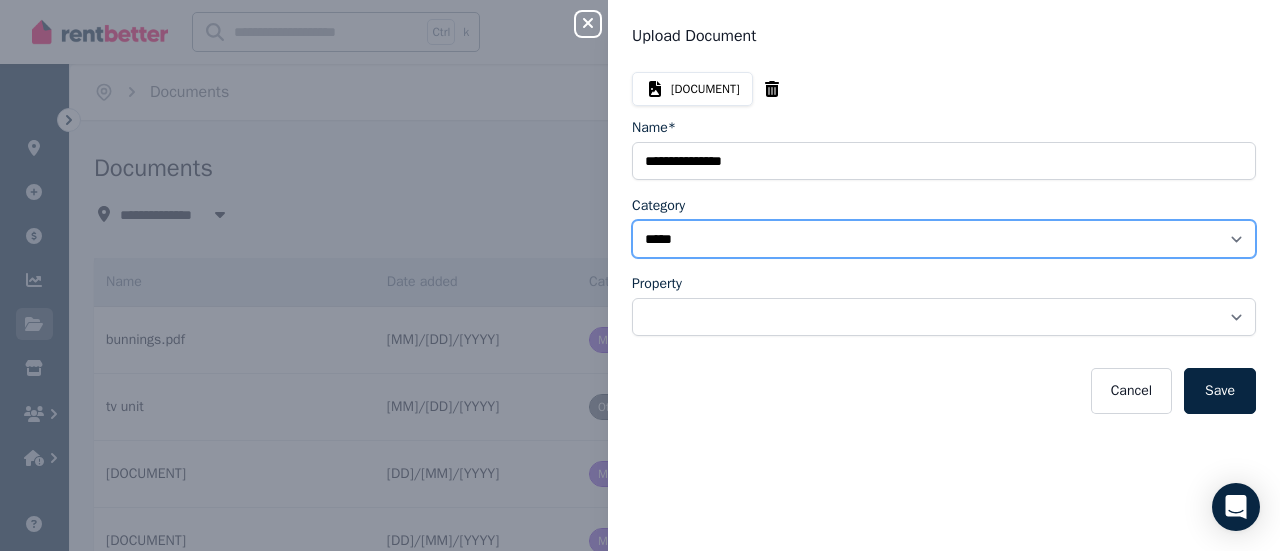 click on "**********" at bounding box center [944, 239] 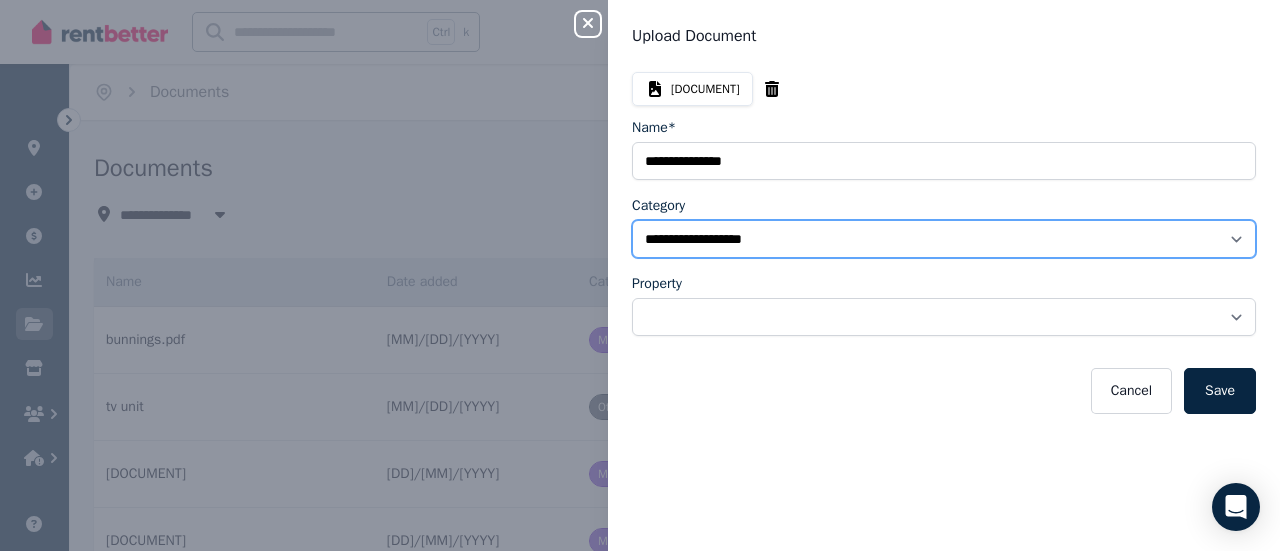click on "**********" at bounding box center [944, 239] 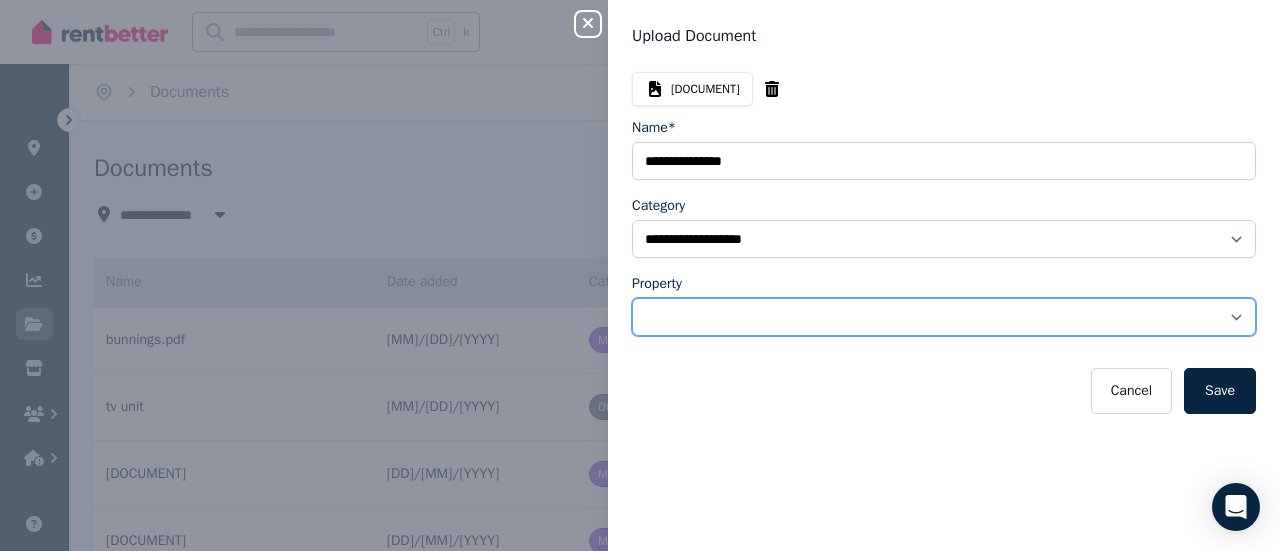 click on "**********" at bounding box center (944, 317) 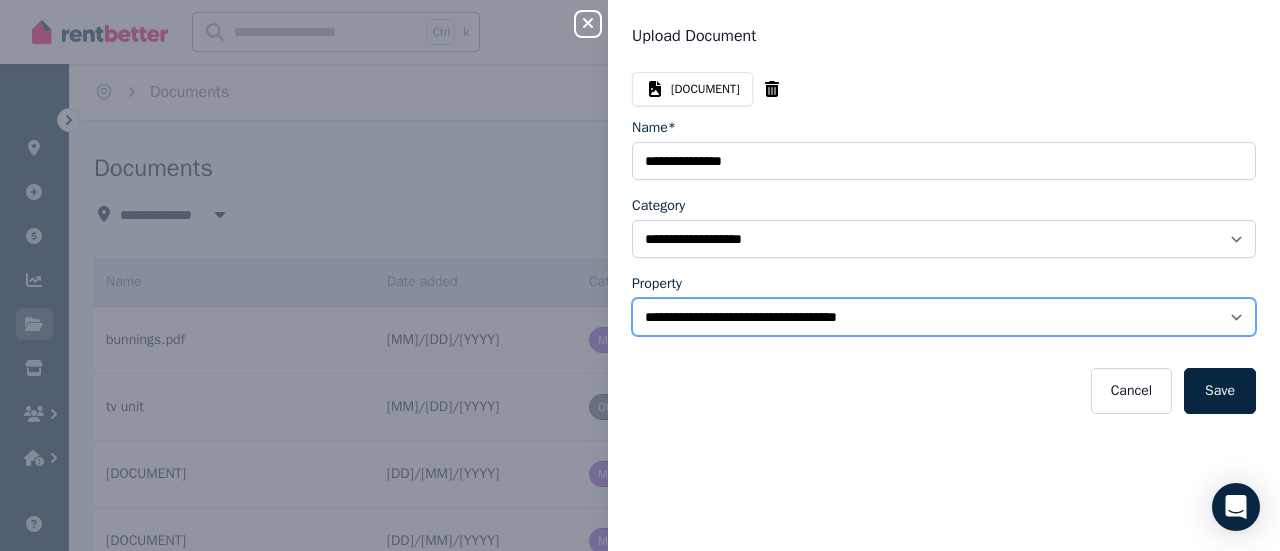 click on "**********" at bounding box center [944, 317] 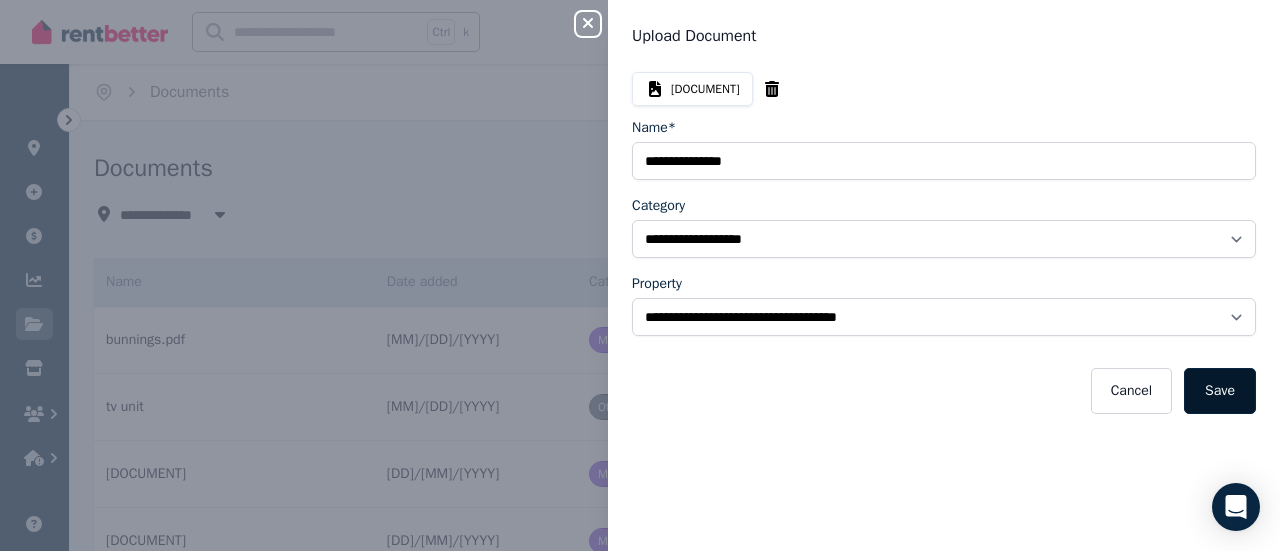 click on "Save" at bounding box center [1220, 391] 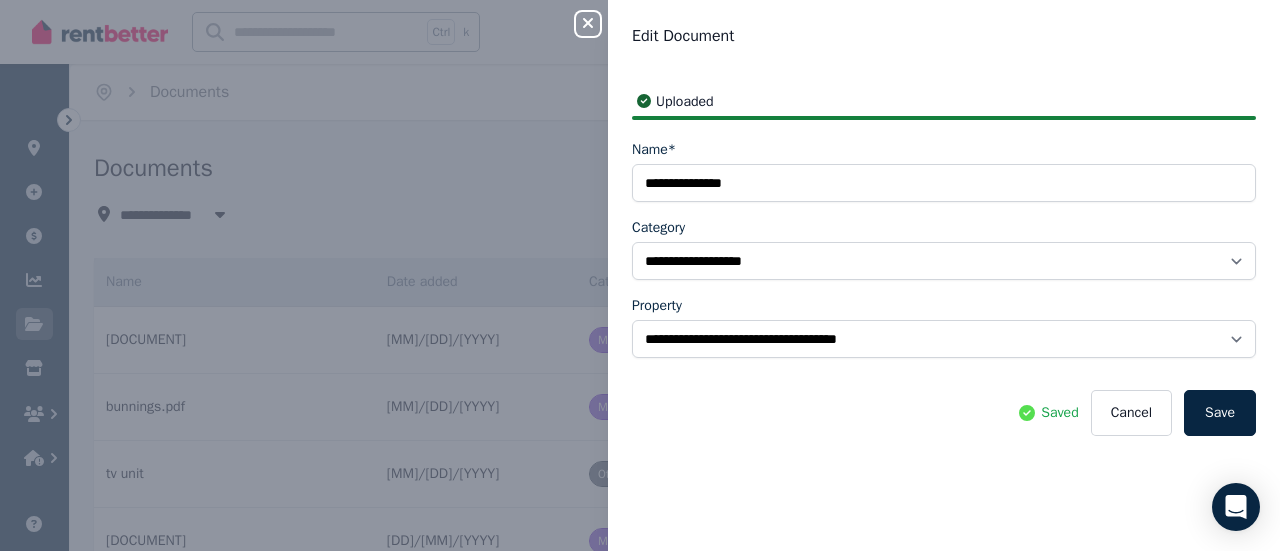 click 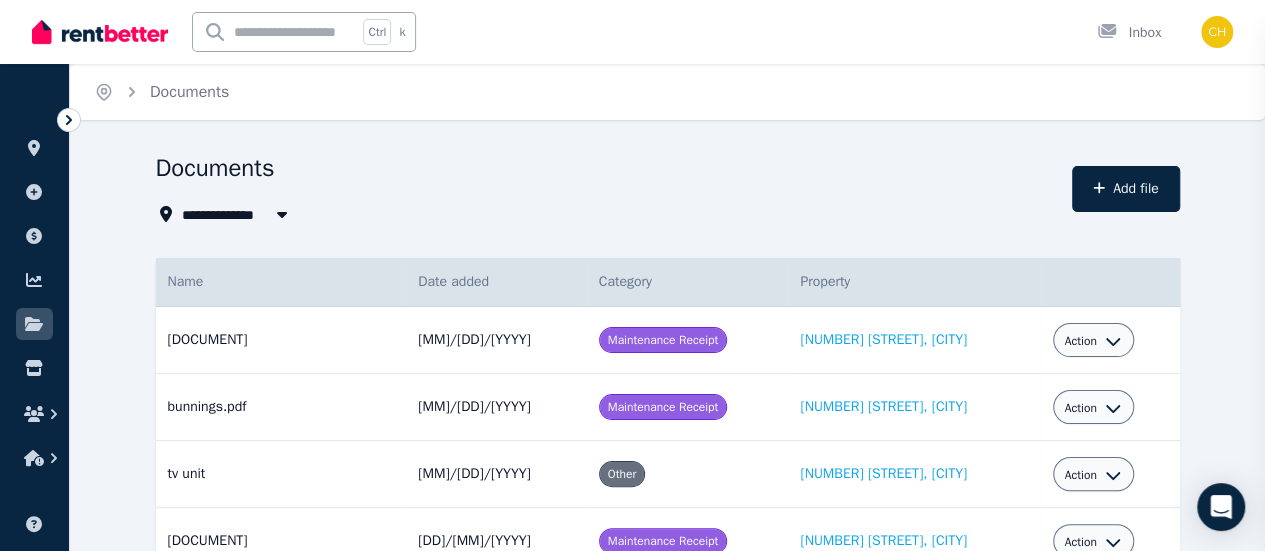 select on "*****" 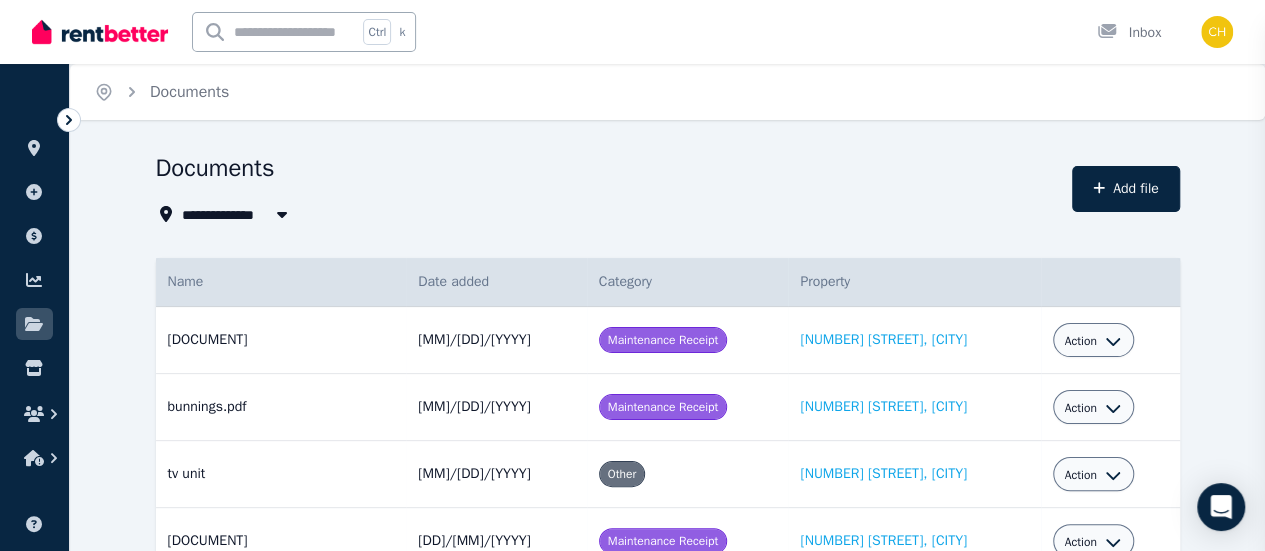 select 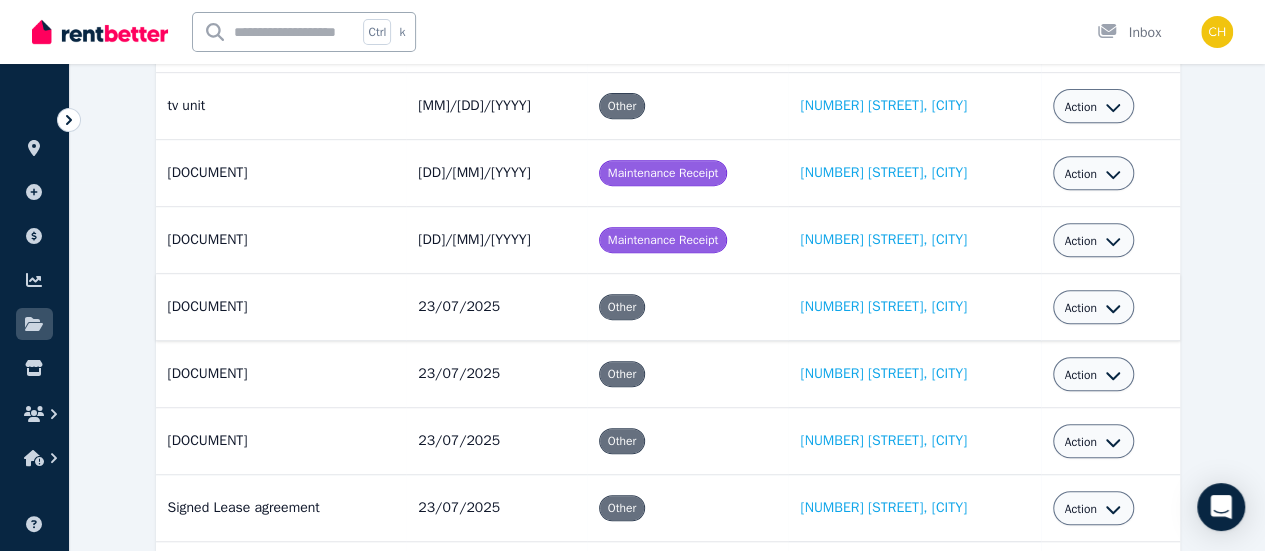 scroll, scrollTop: 318, scrollLeft: 0, axis: vertical 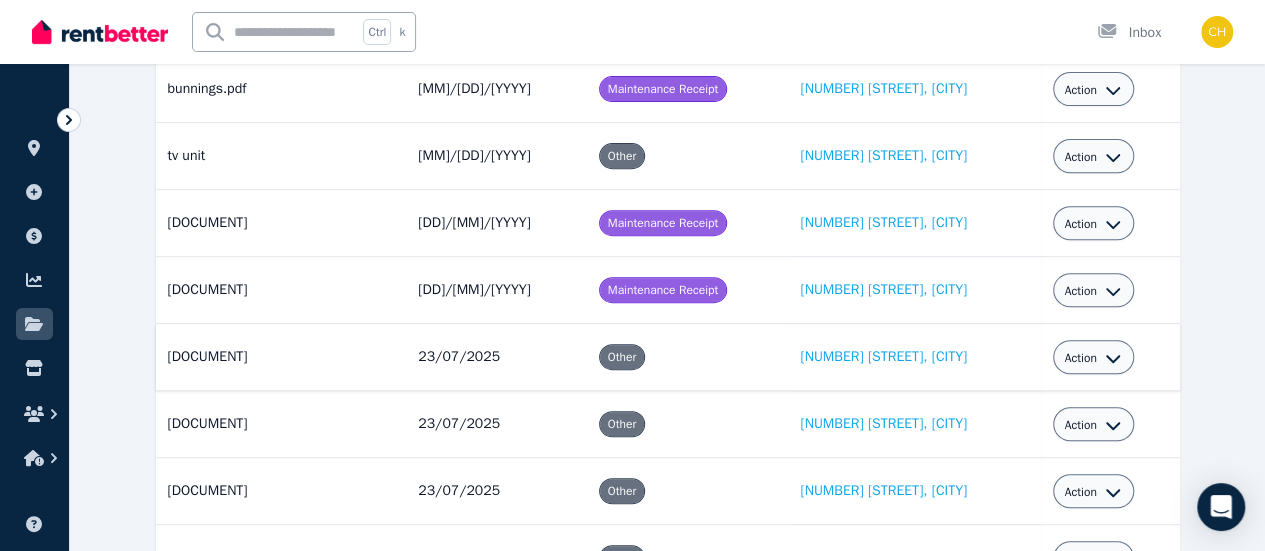 click 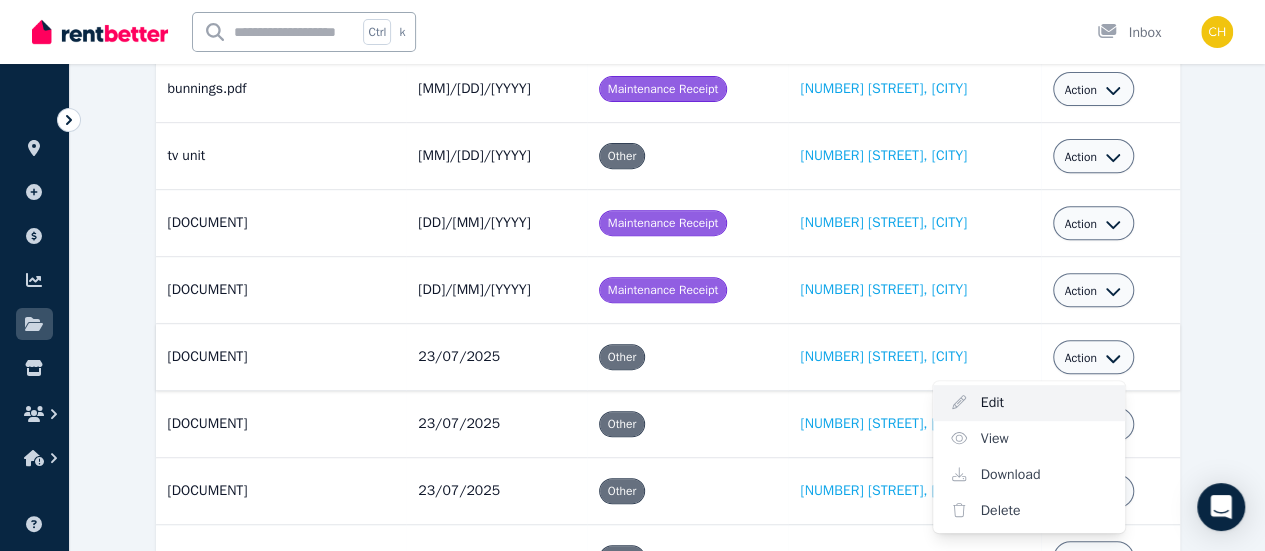 click on "Edit" at bounding box center (1029, 403) 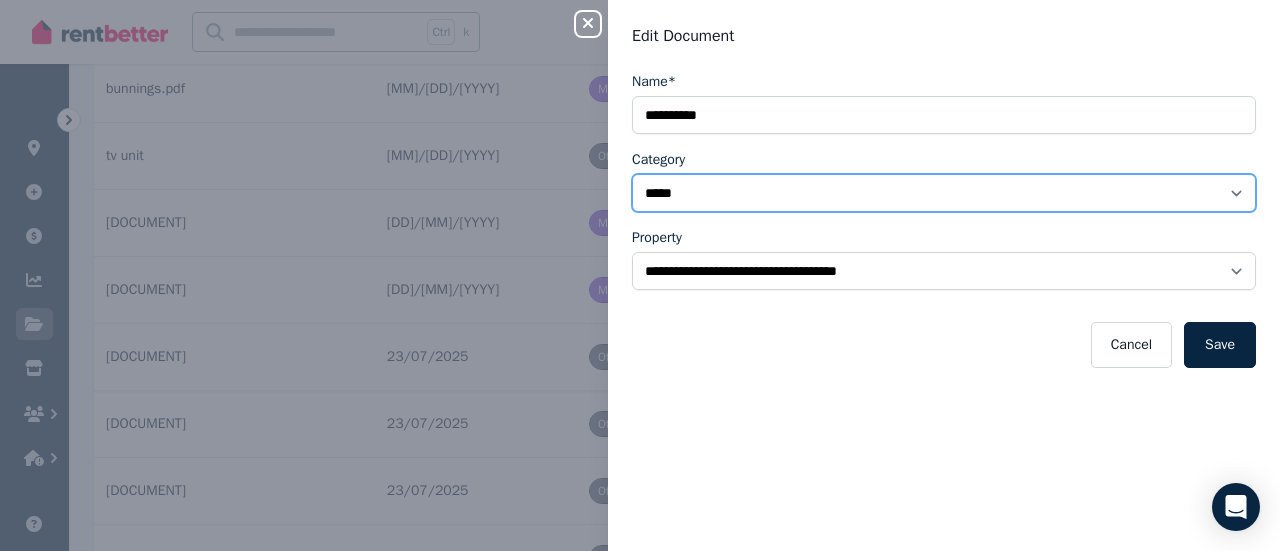 click on "**********" at bounding box center (944, 193) 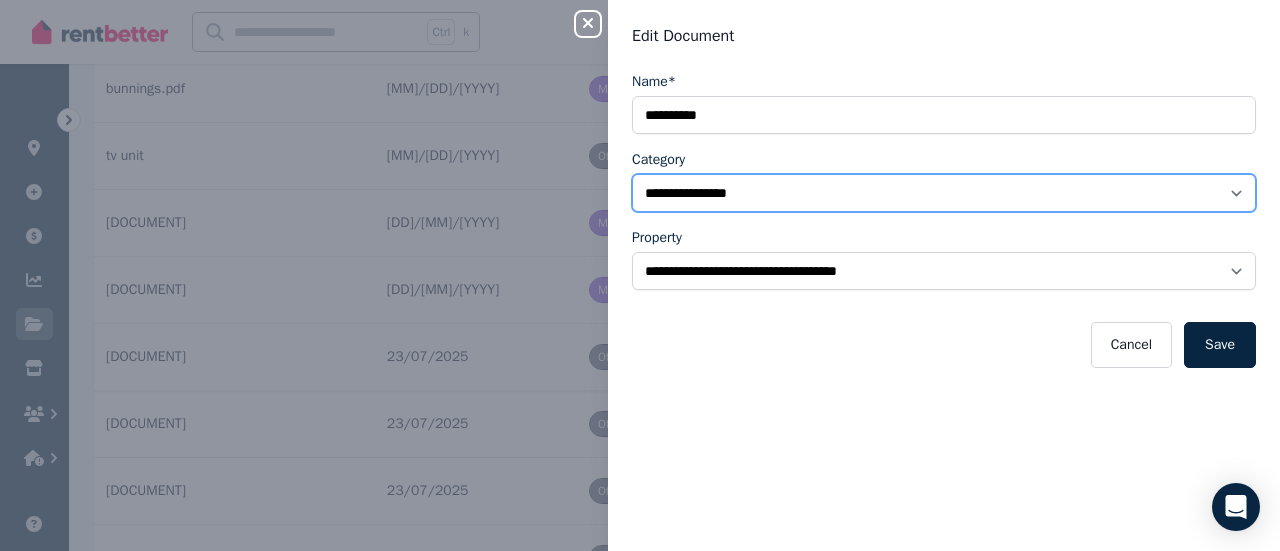 click on "**********" at bounding box center [944, 193] 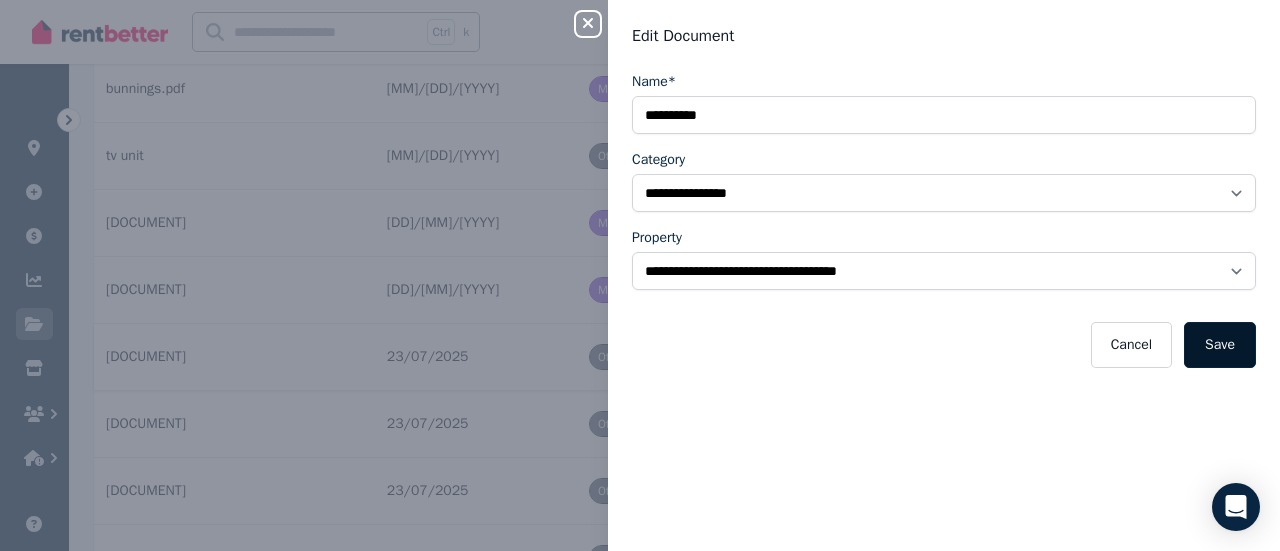 click on "Save" at bounding box center [1220, 345] 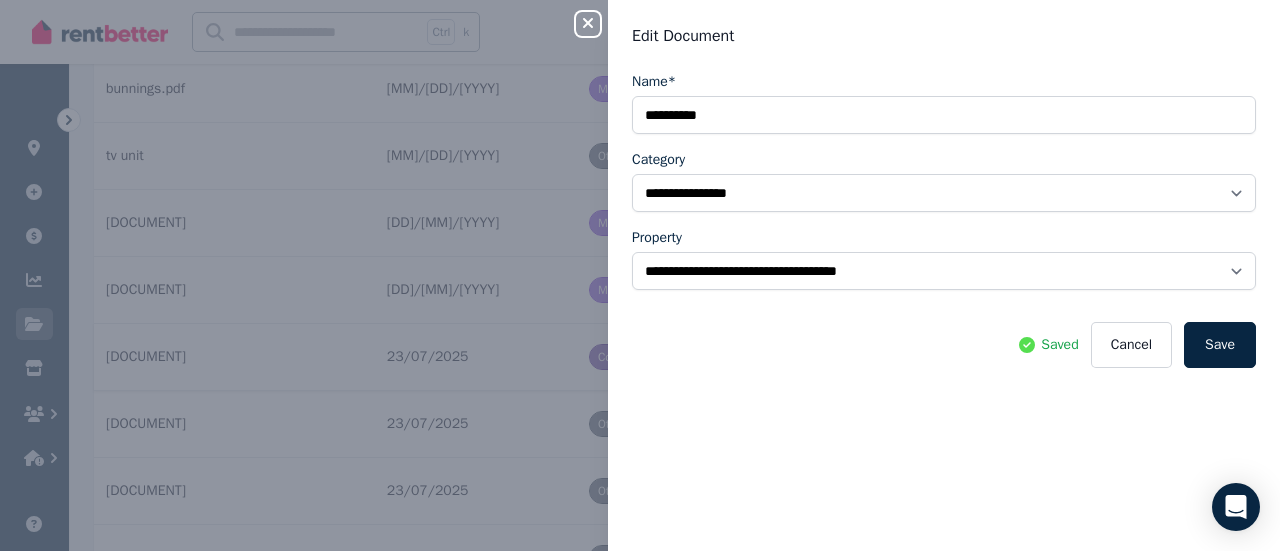 click 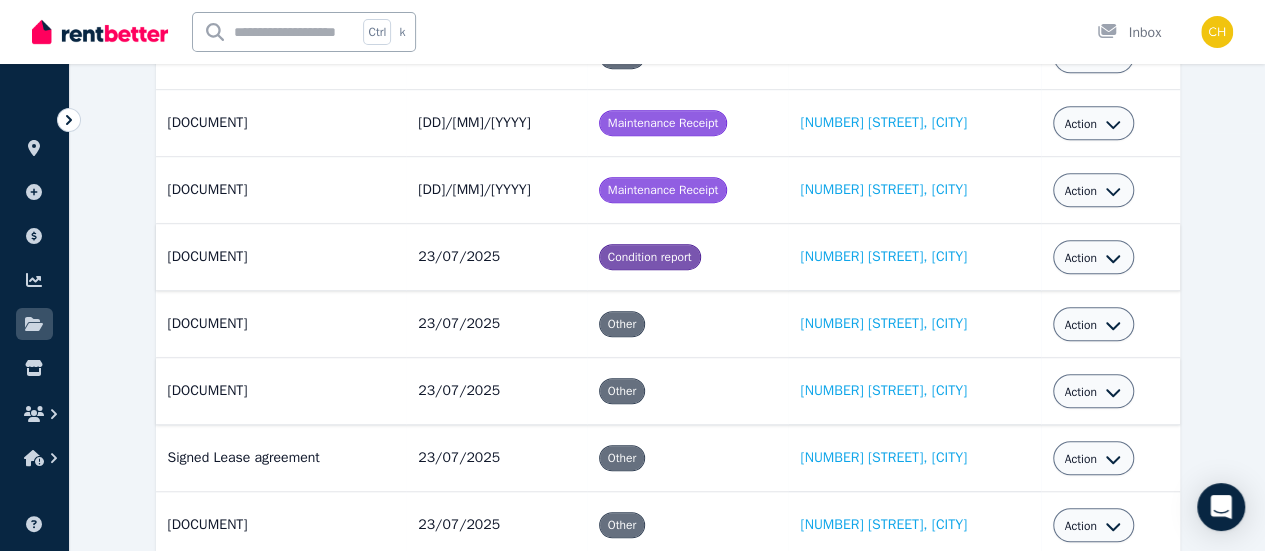 scroll, scrollTop: 618, scrollLeft: 0, axis: vertical 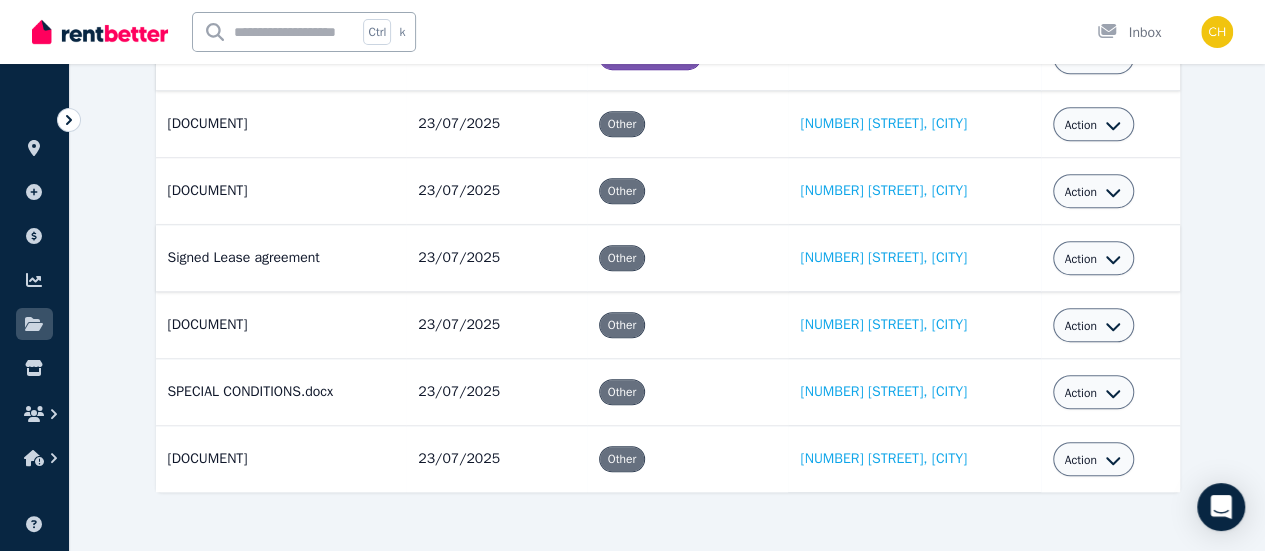 click on "Action" at bounding box center [1093, 259] 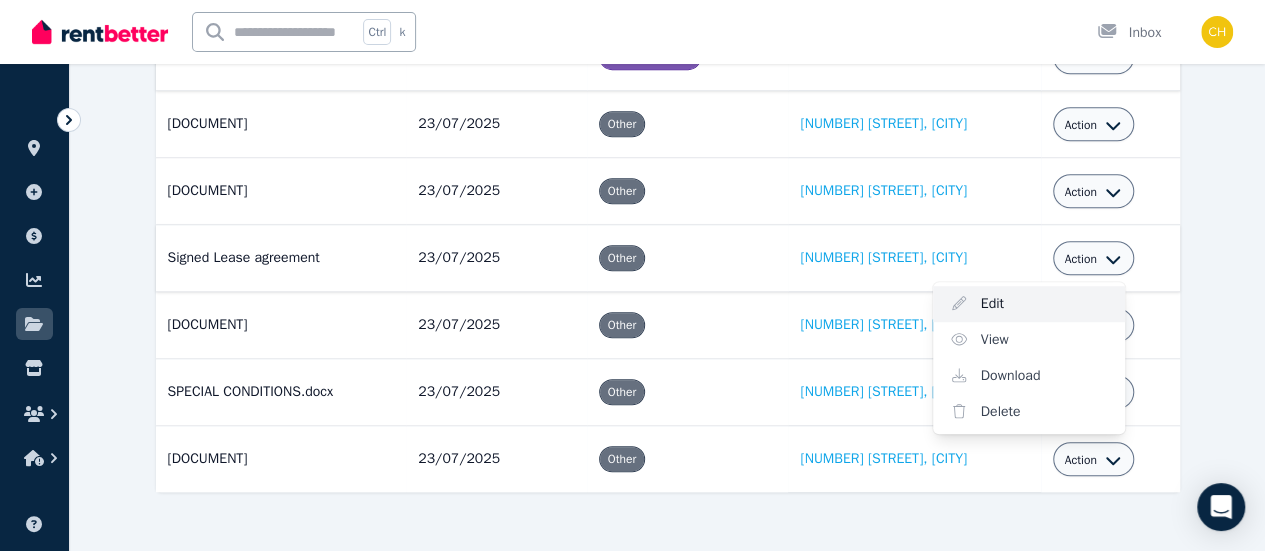 click on "Edit" at bounding box center [1029, 304] 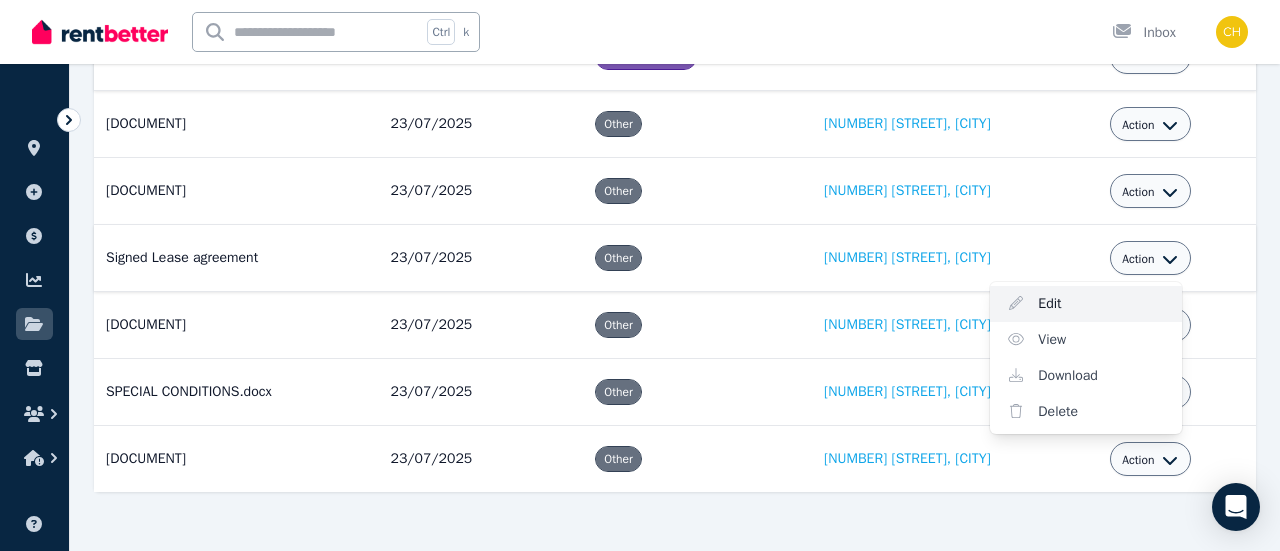 select on "*****" 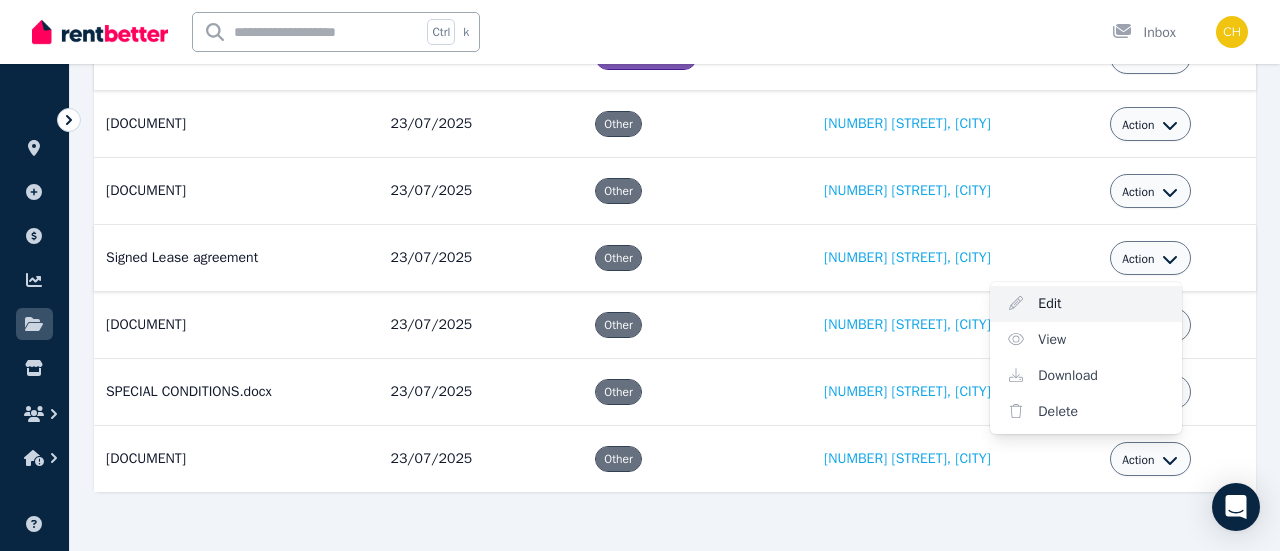 select on "**********" 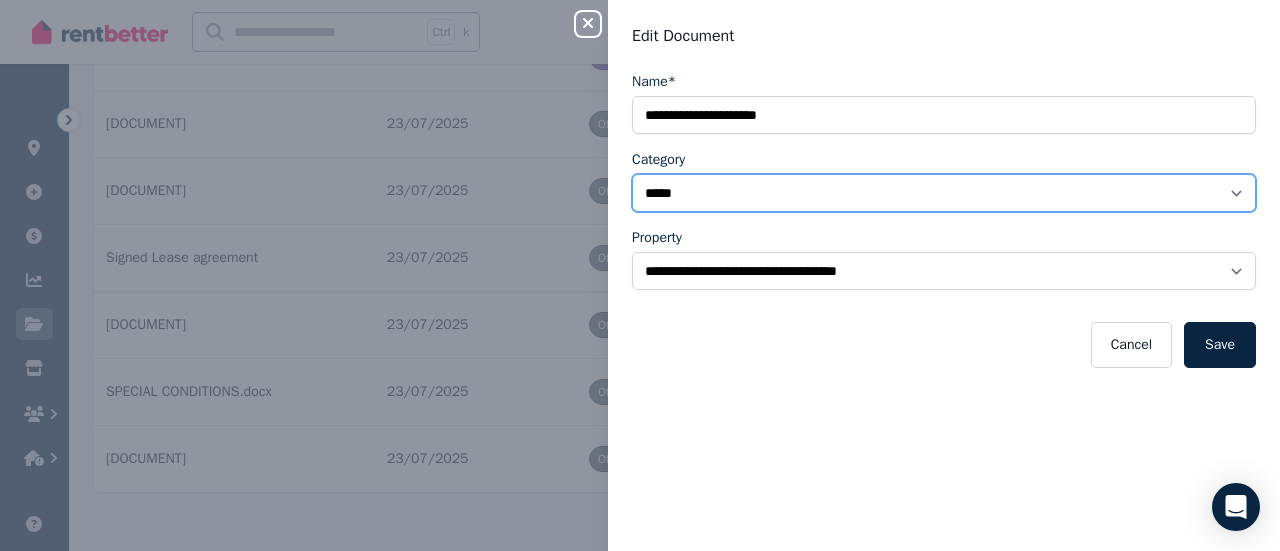 click on "**********" at bounding box center (944, 193) 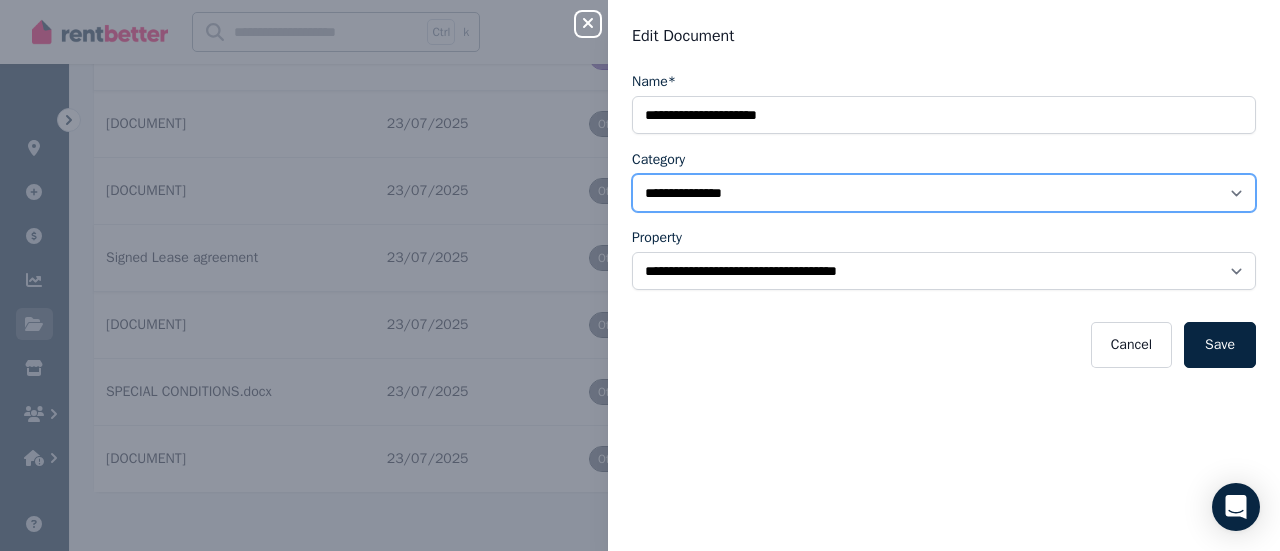 click on "**********" at bounding box center (944, 193) 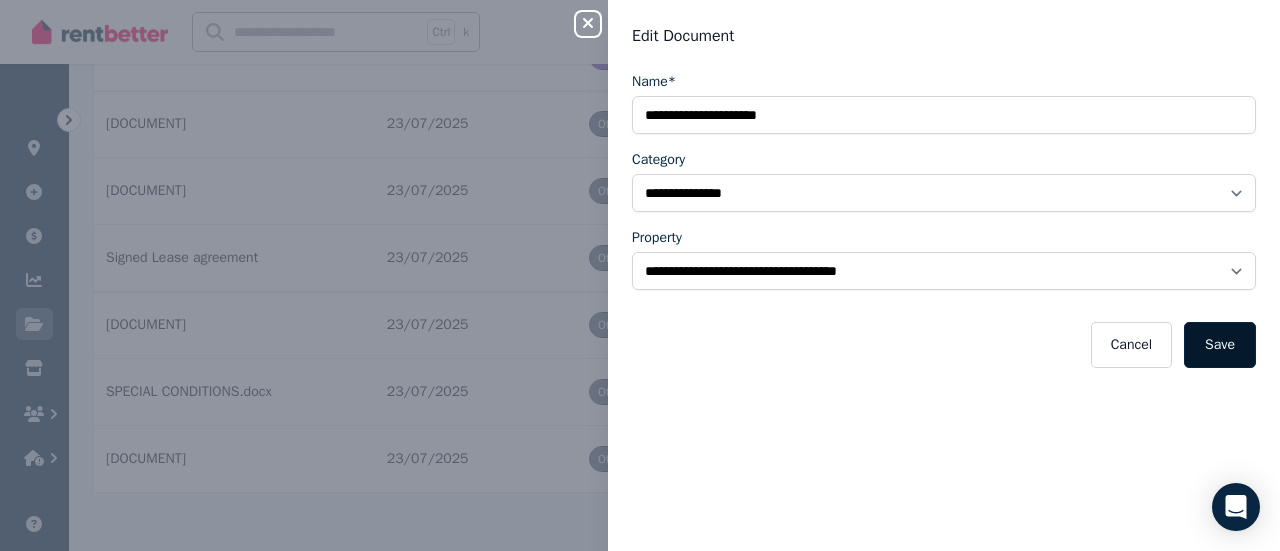 click on "Save" at bounding box center [1220, 345] 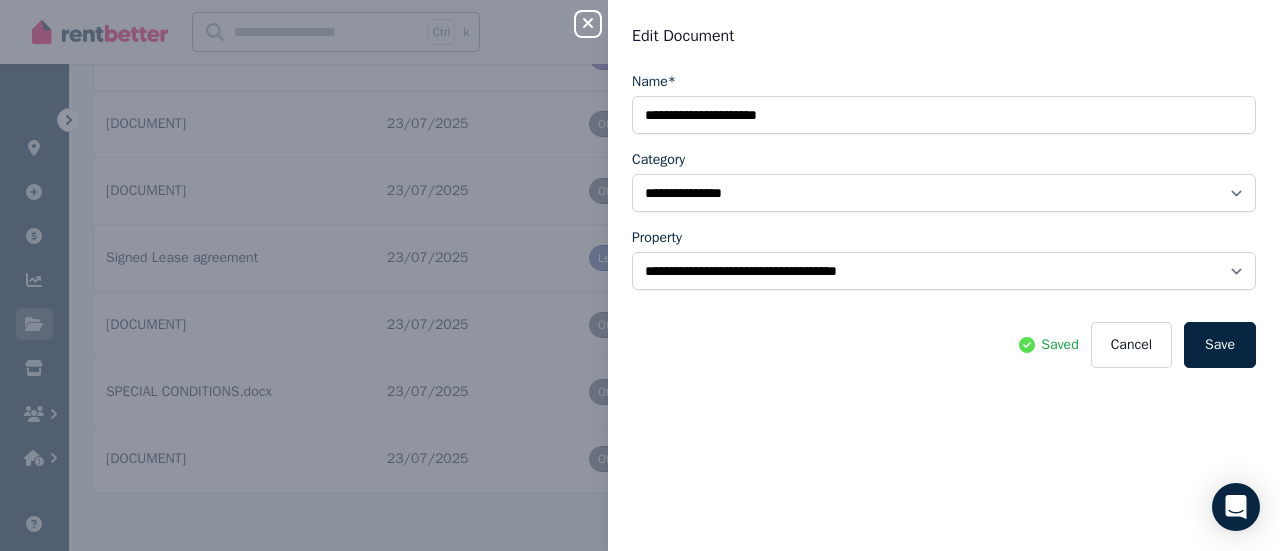 click on "**********" at bounding box center [640, 275] 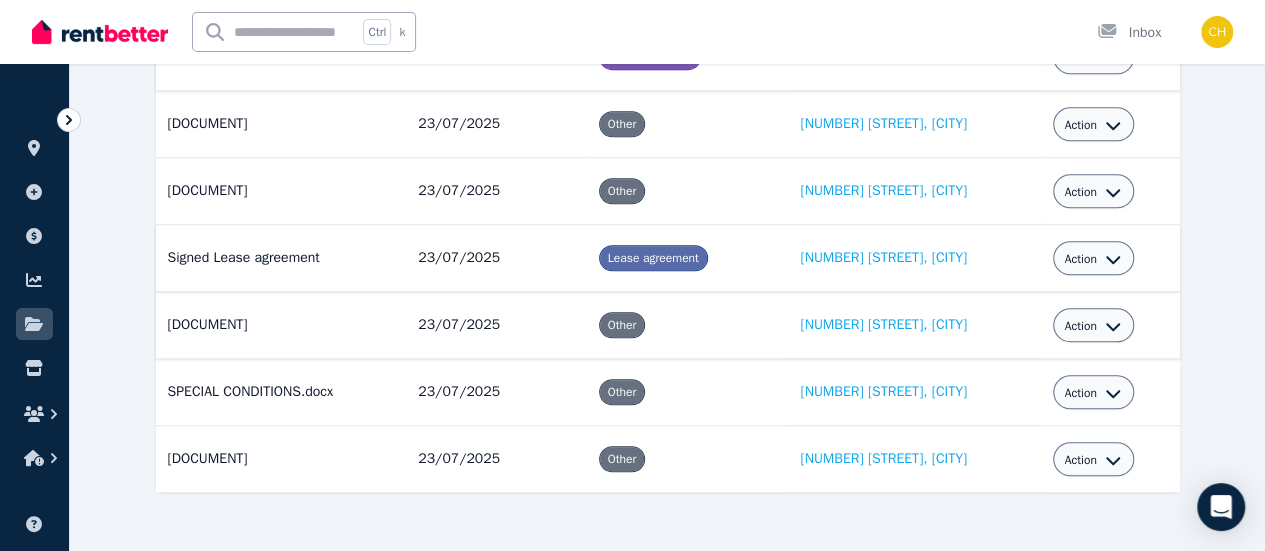 click on "Action" at bounding box center (1081, 326) 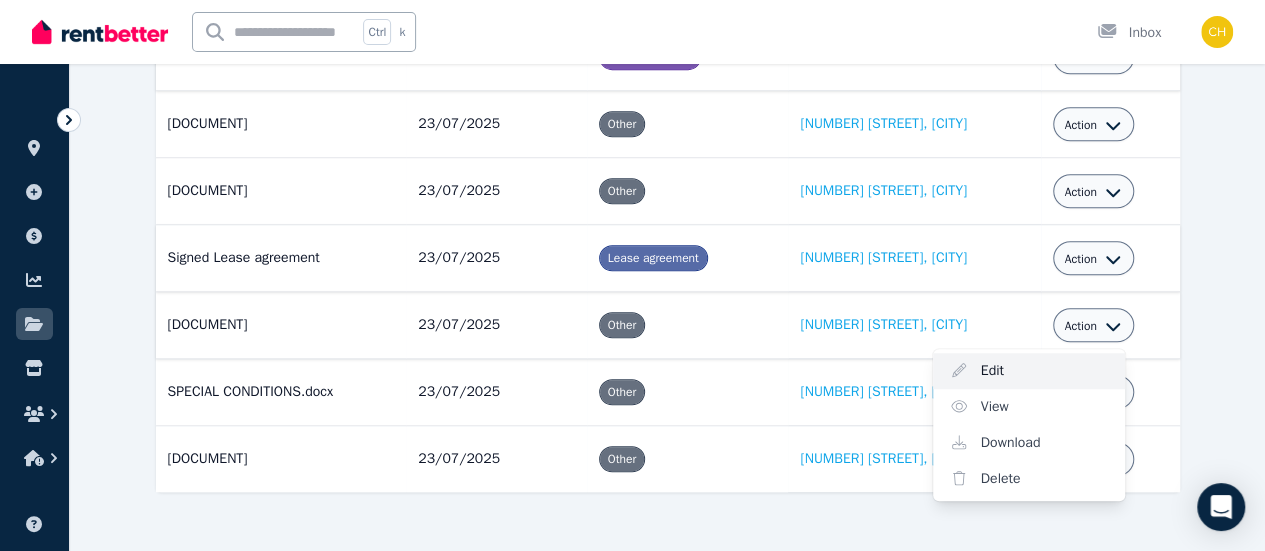 click on "Edit" at bounding box center [1029, 371] 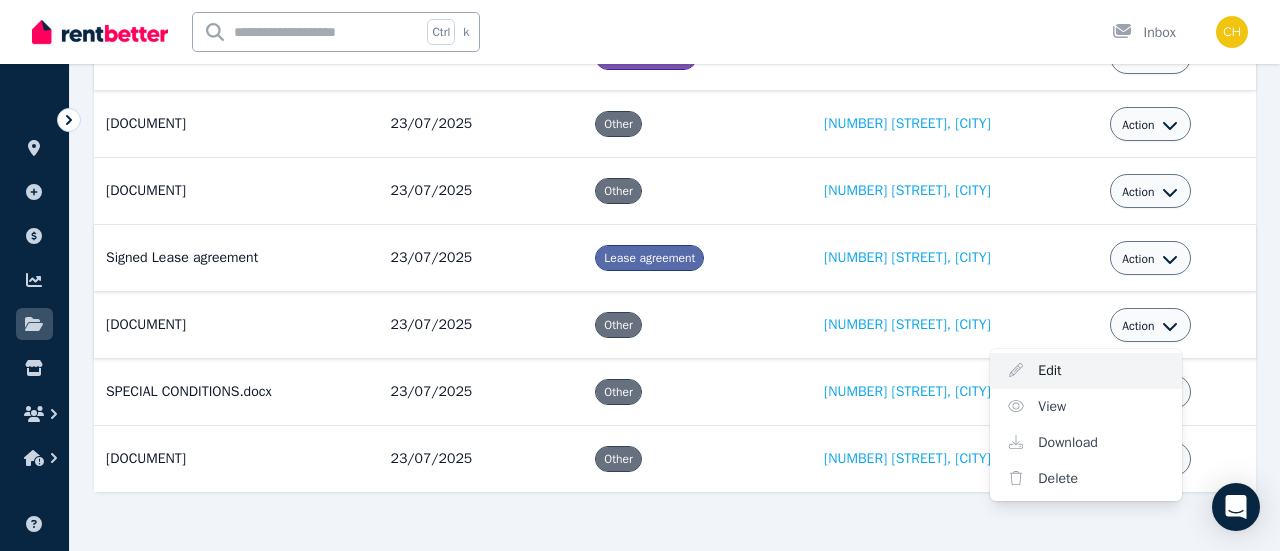 select on "*****" 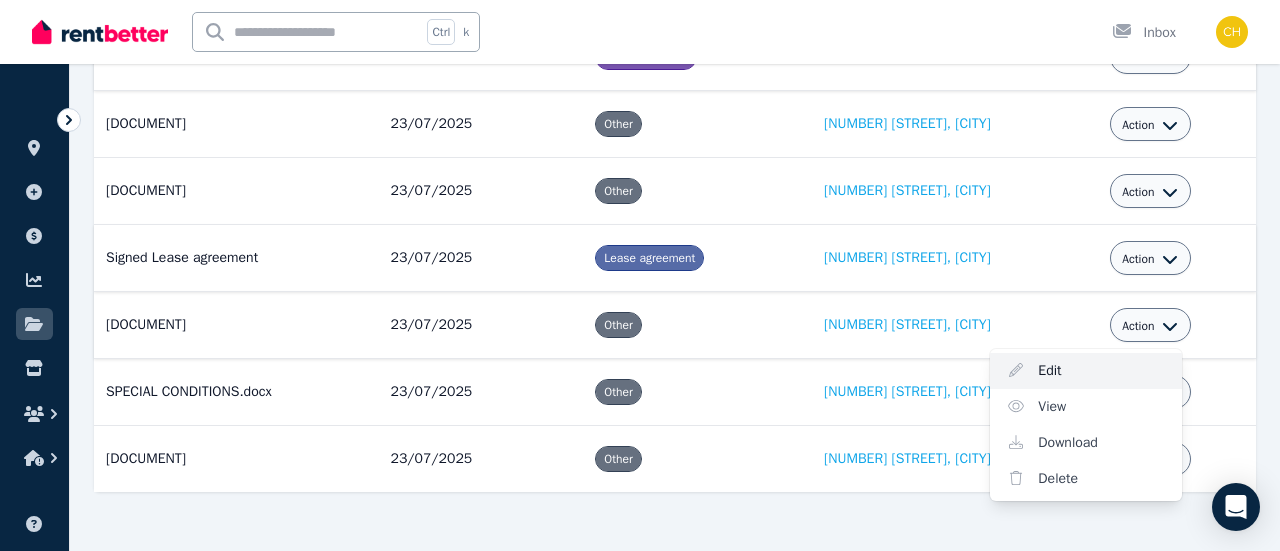 select on "**********" 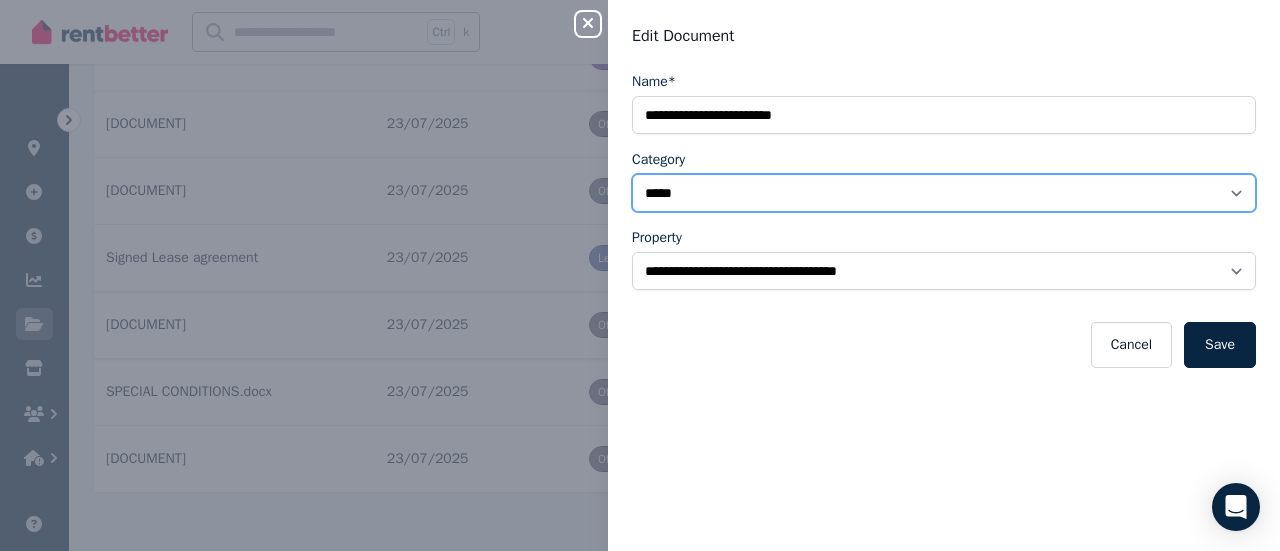 click on "**********" at bounding box center (944, 193) 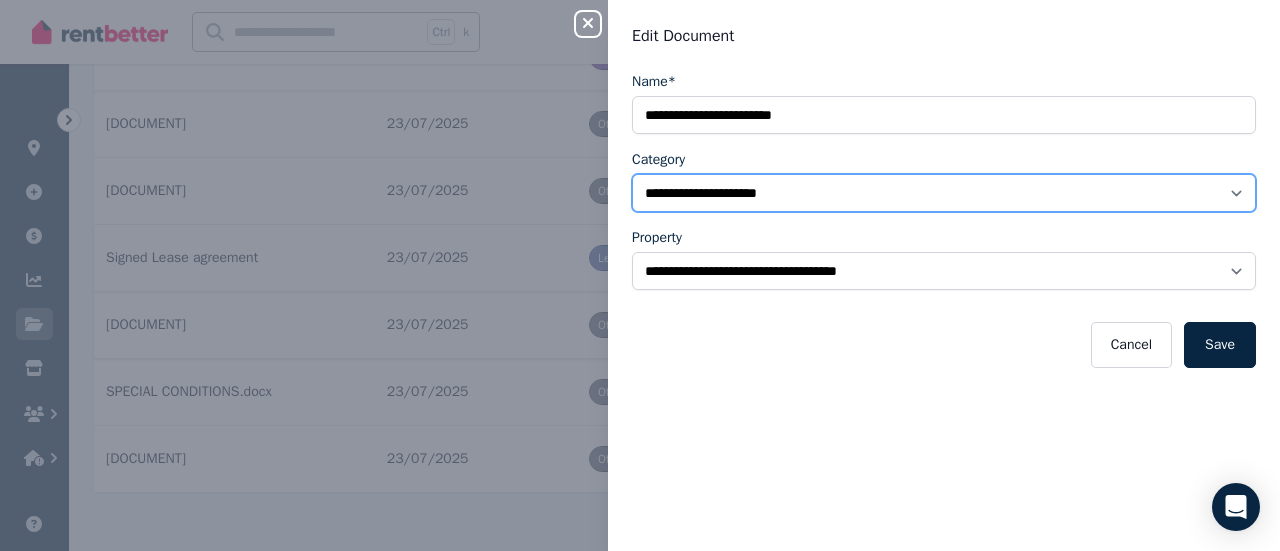 click on "**********" at bounding box center [944, 193] 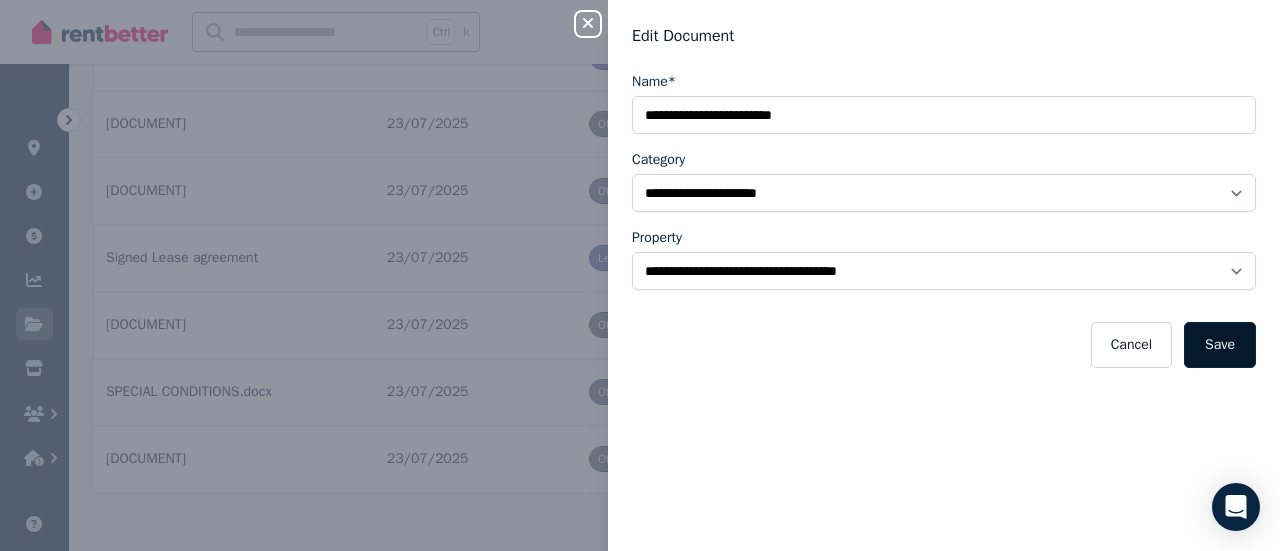click on "Save" at bounding box center [1220, 345] 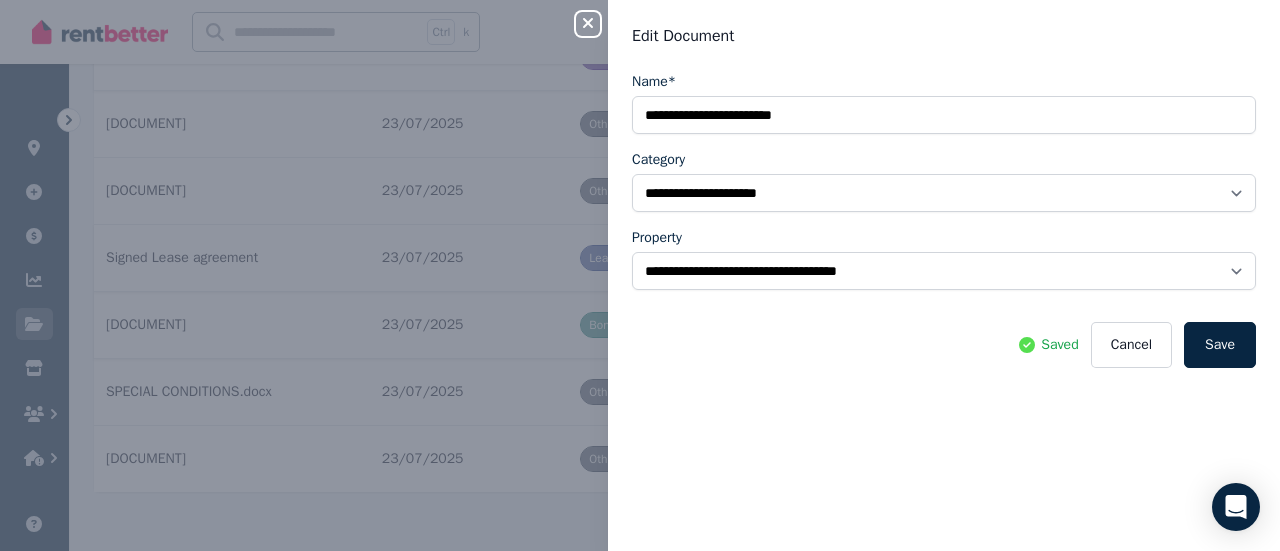 click 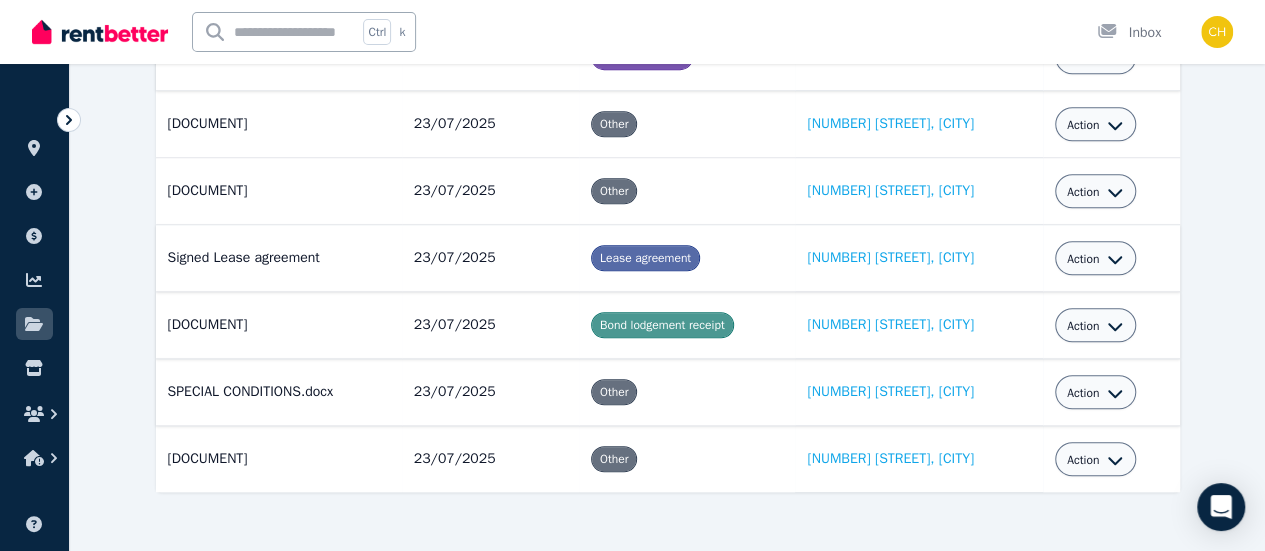 click on "Action" at bounding box center [1095, 392] 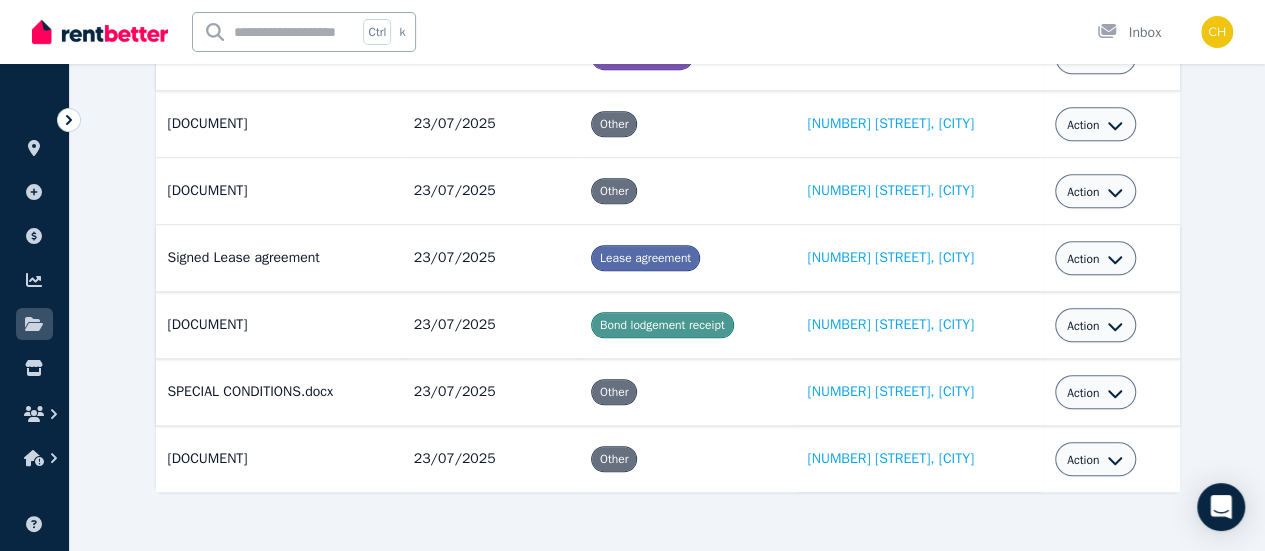click 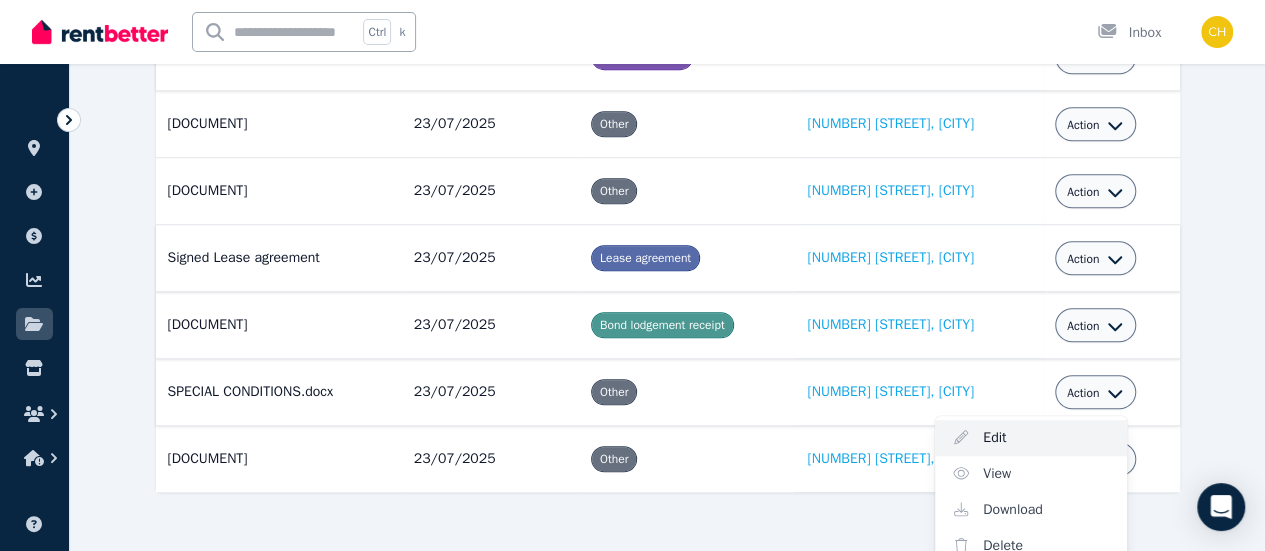 click on "Edit" at bounding box center (1031, 438) 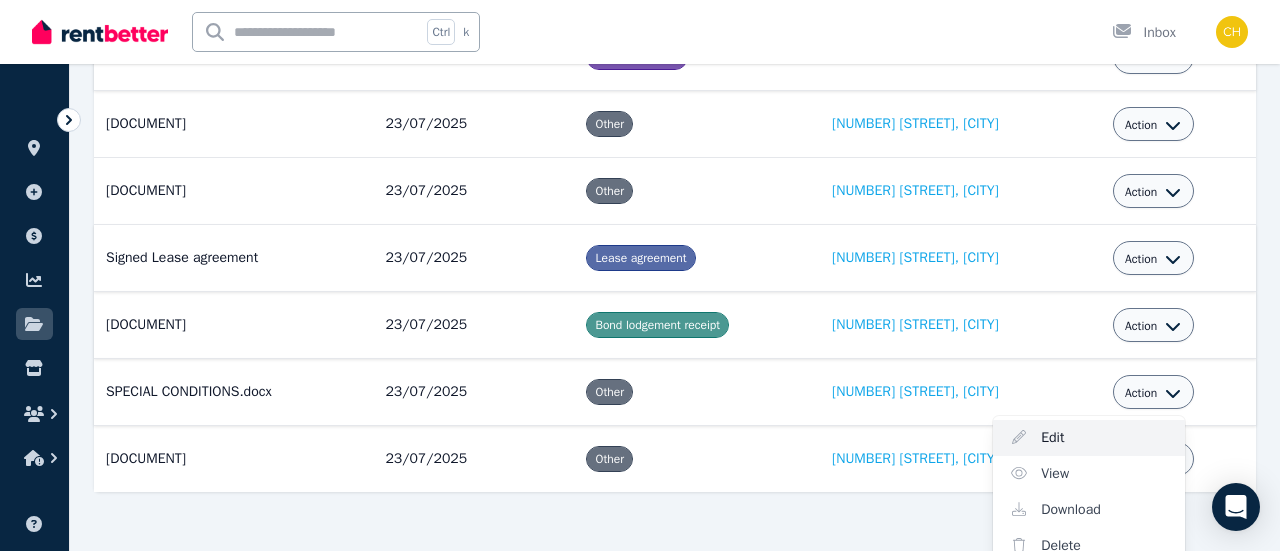 select on "*****" 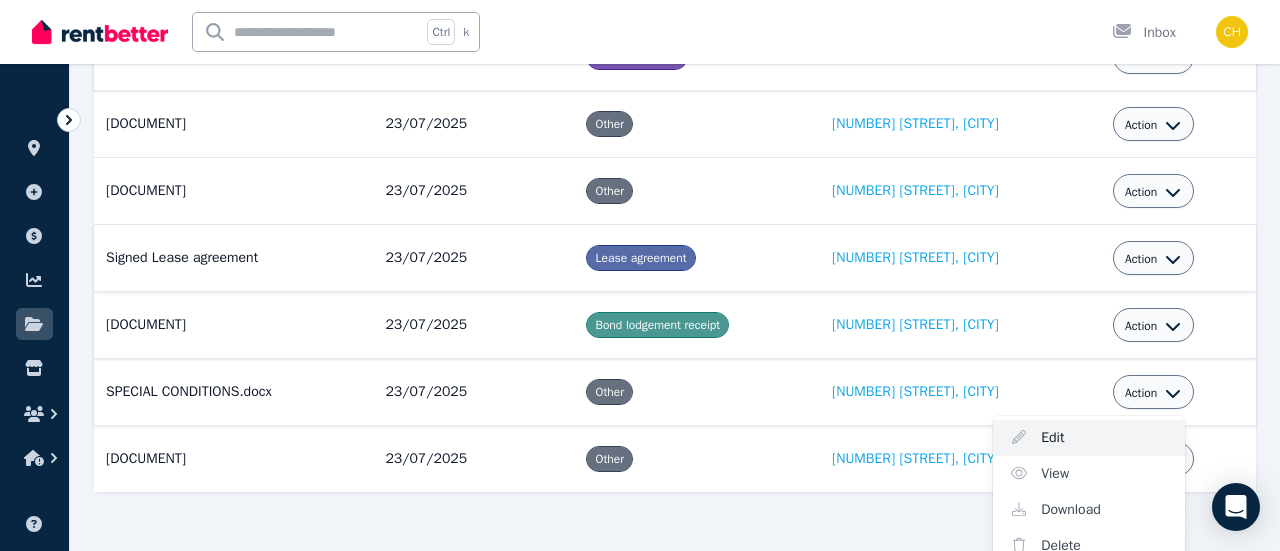 select on "**********" 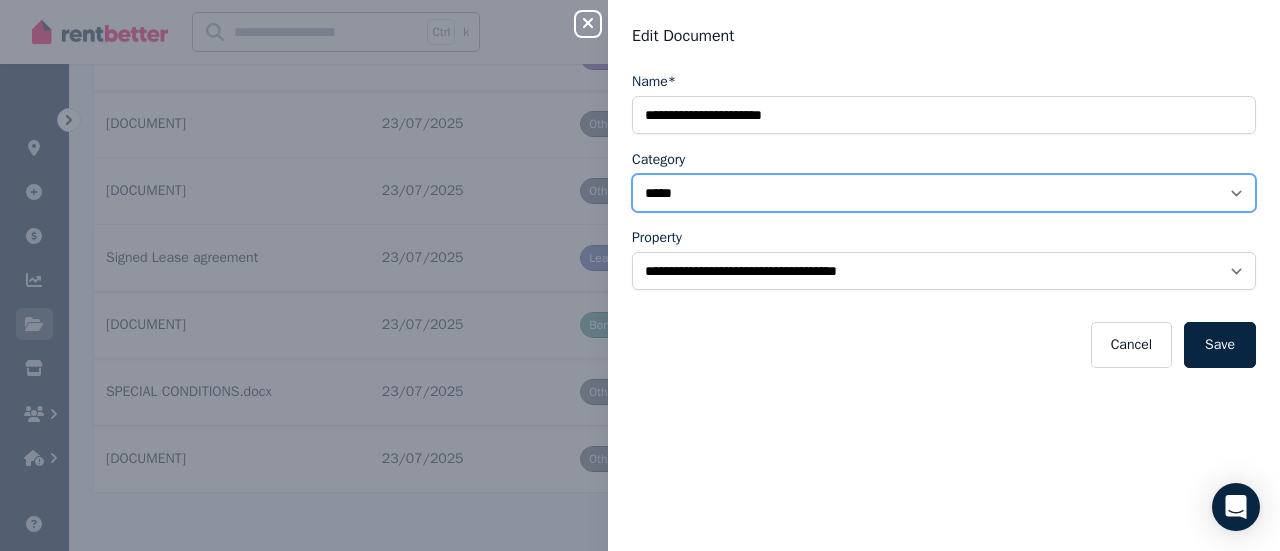 click on "**********" at bounding box center (944, 193) 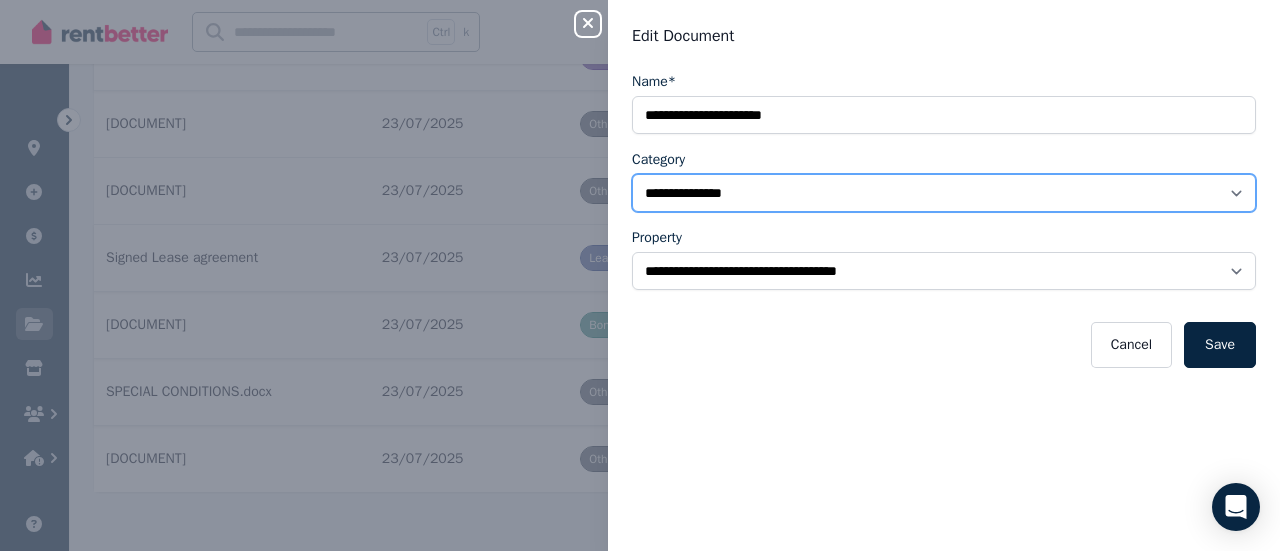 click on "**********" at bounding box center (944, 193) 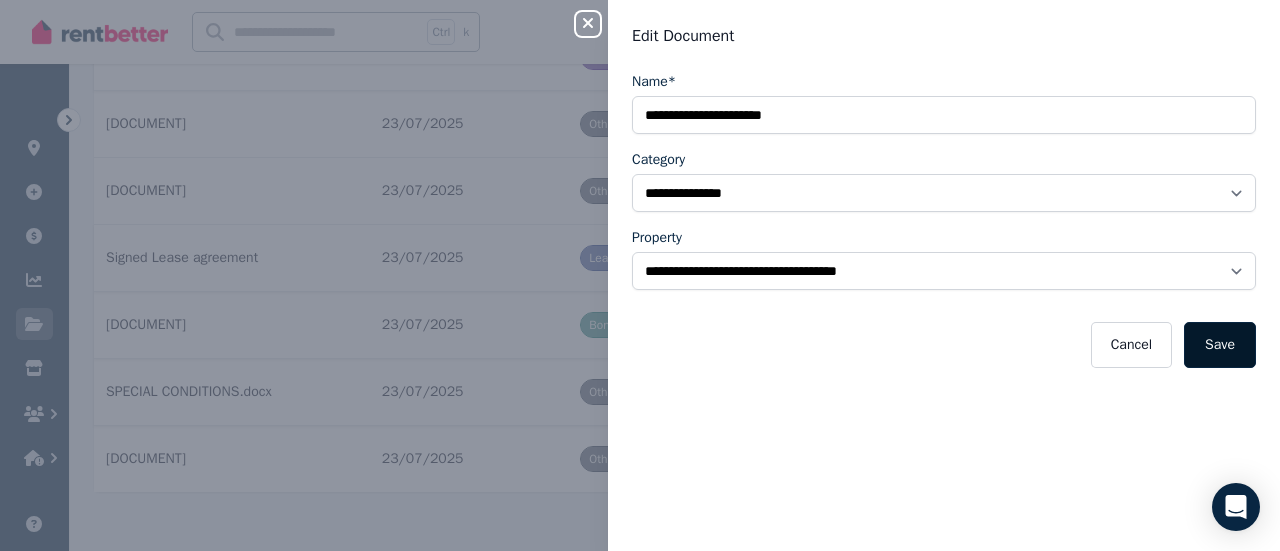 click on "Save" at bounding box center (1220, 345) 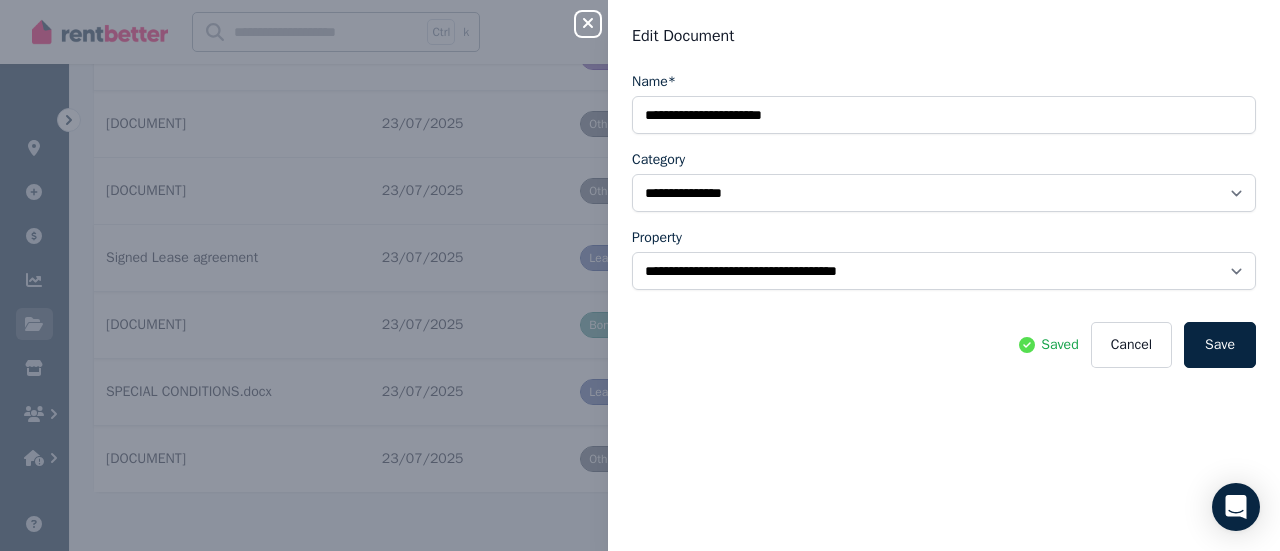click 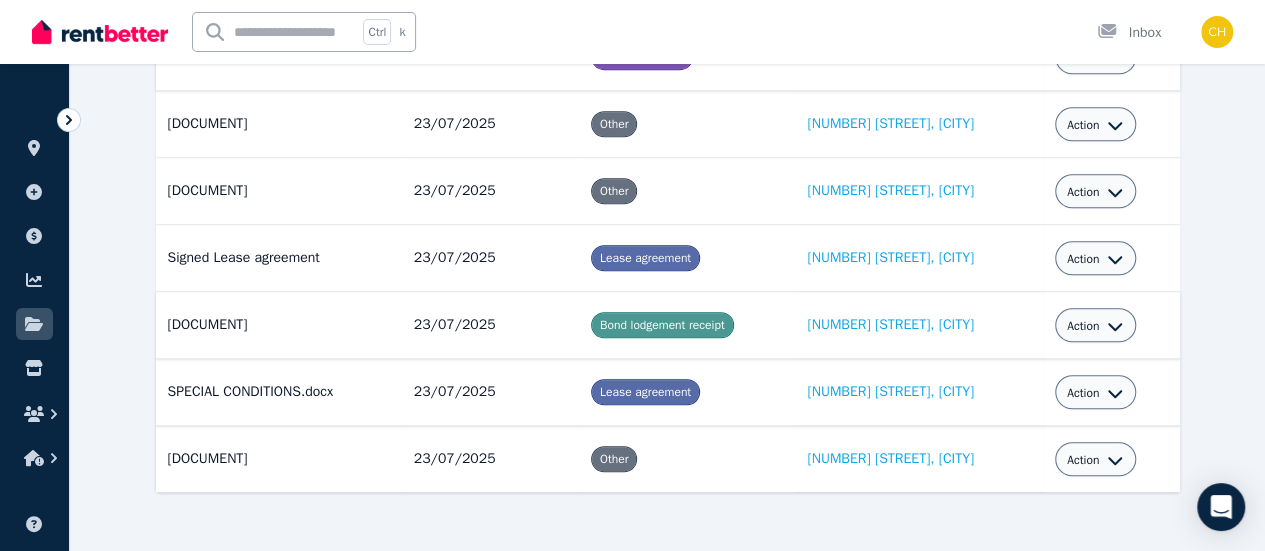 click on "Action" at bounding box center (1083, 460) 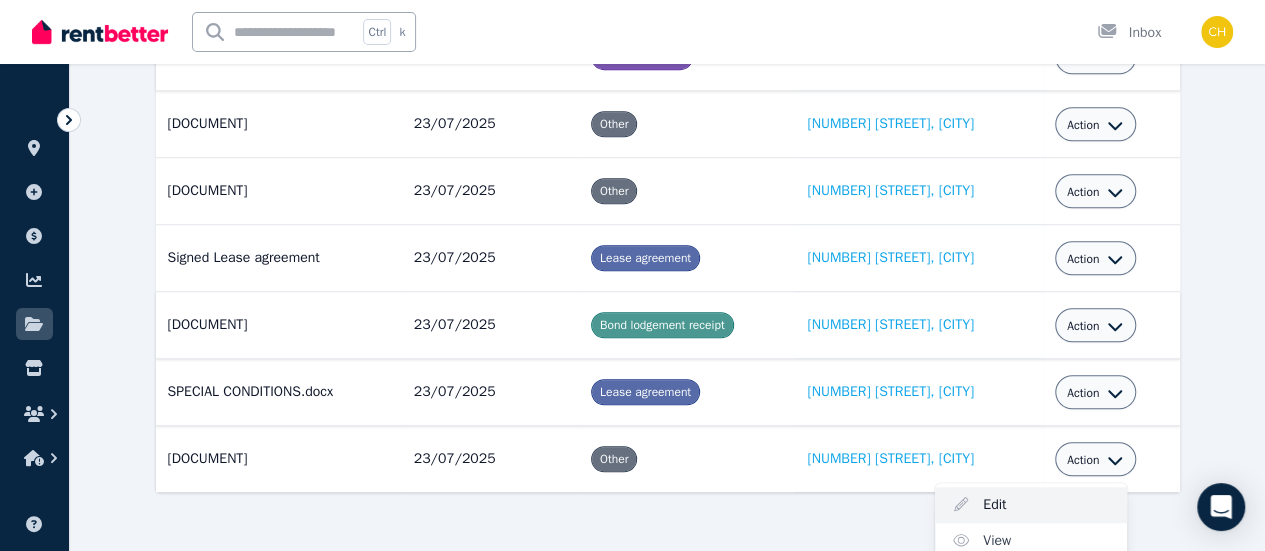 click on "Edit" at bounding box center [1031, 505] 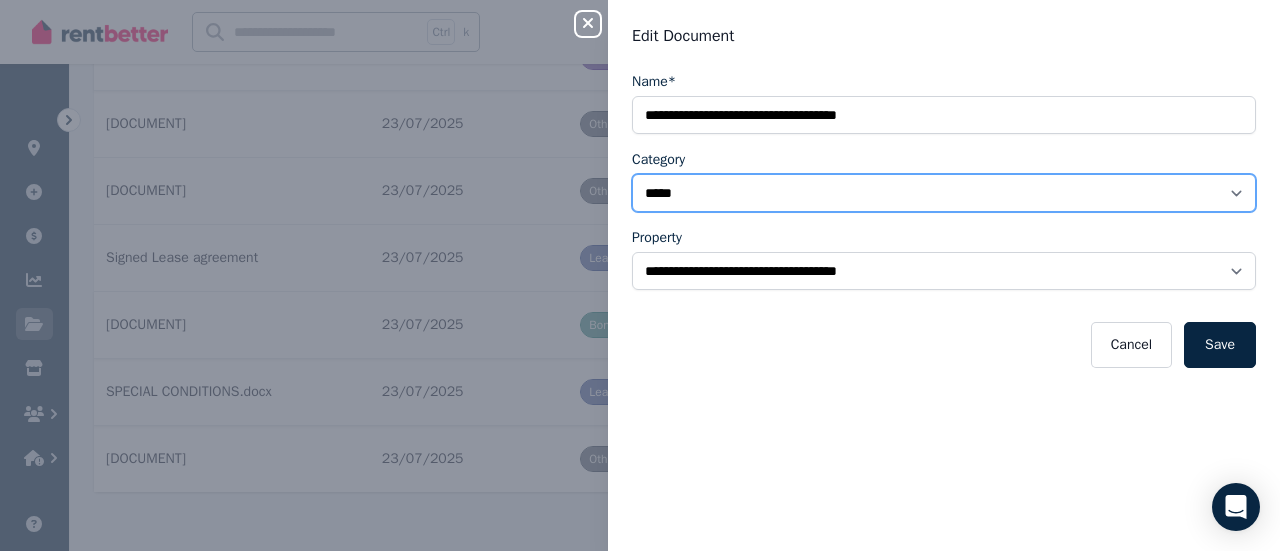 click on "**********" at bounding box center (944, 193) 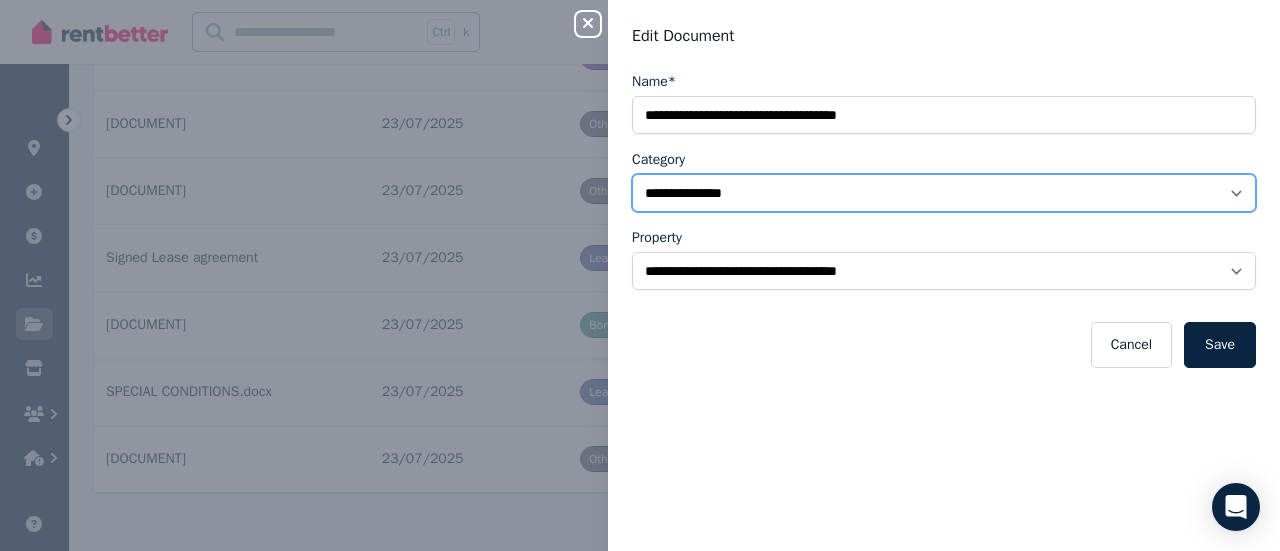 click on "**********" at bounding box center [944, 193] 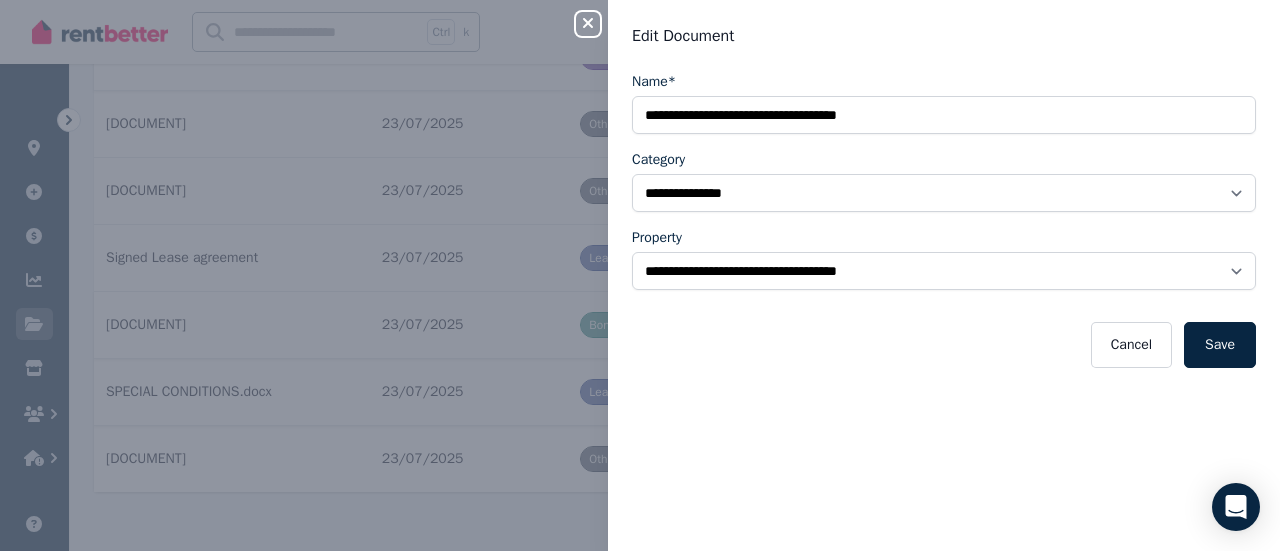drag, startPoint x: 1206, startPoint y: 332, endPoint x: 1192, endPoint y: 337, distance: 14.866069 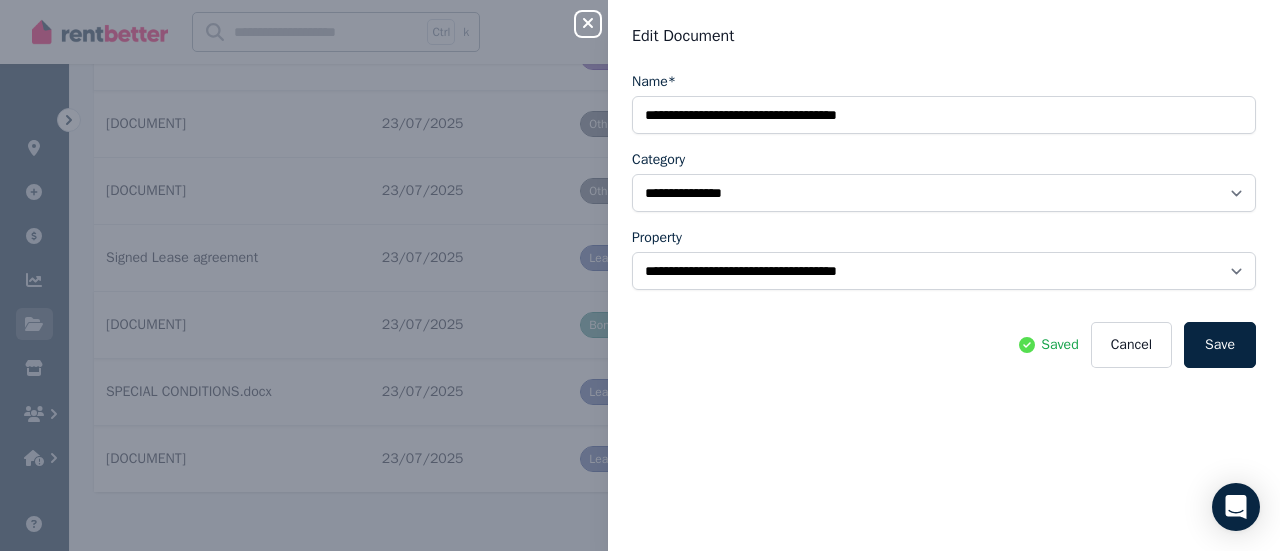 click 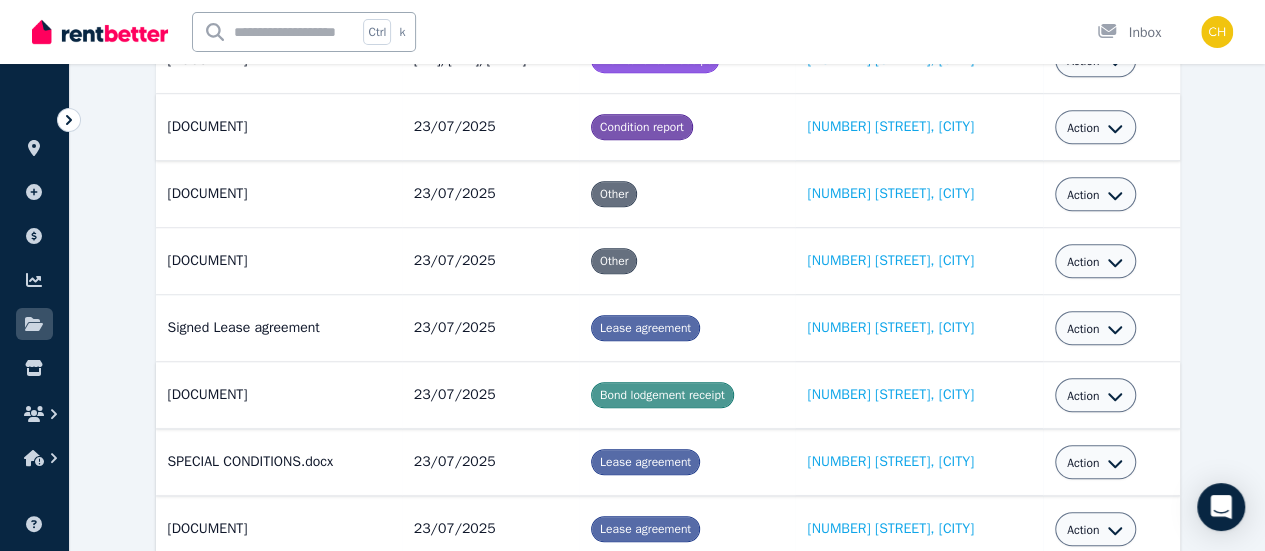 scroll, scrollTop: 518, scrollLeft: 0, axis: vertical 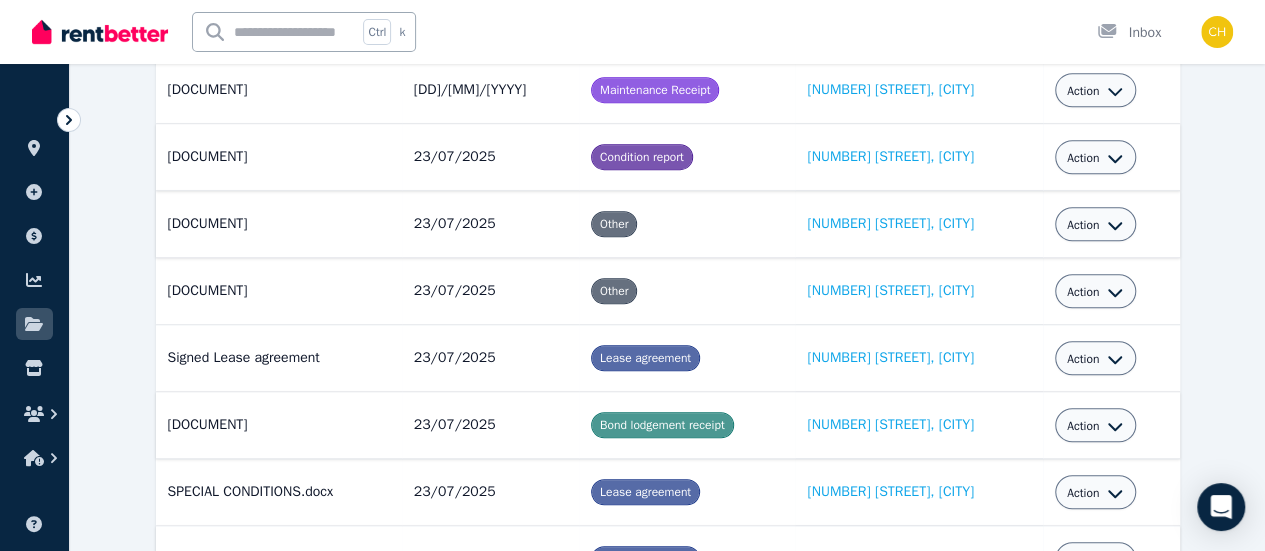 click 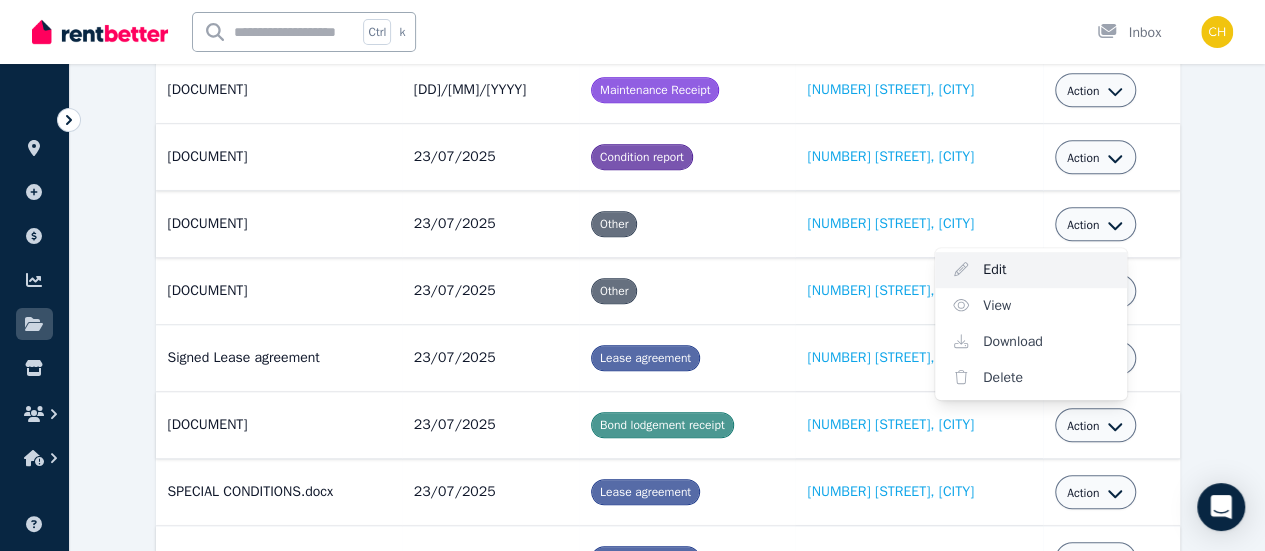 click on "Edit" at bounding box center (1031, 270) 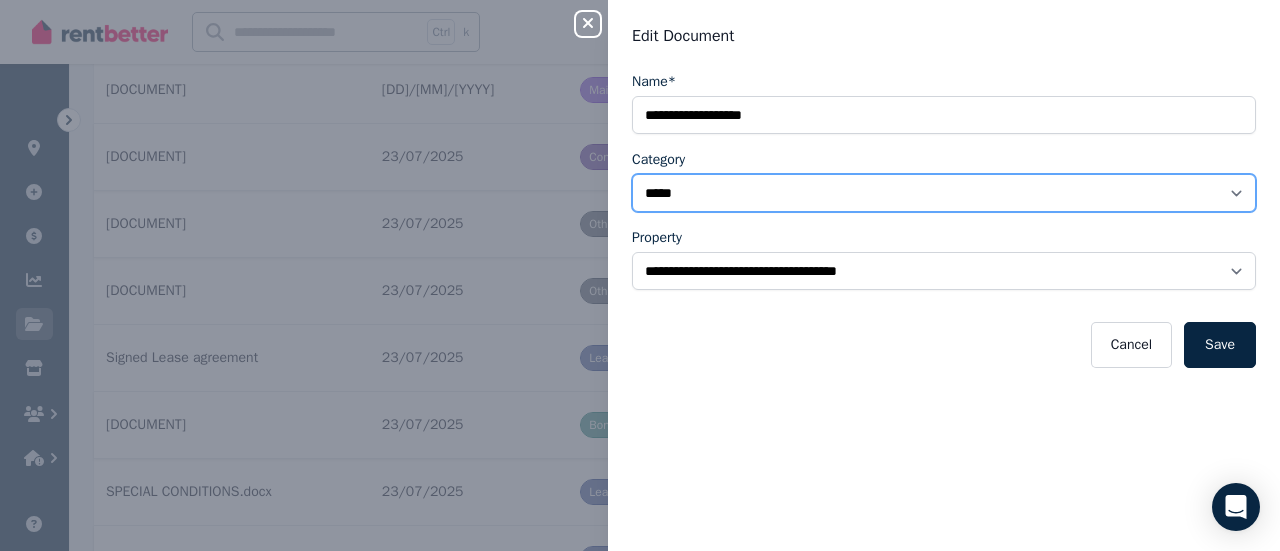 click on "**********" at bounding box center [944, 193] 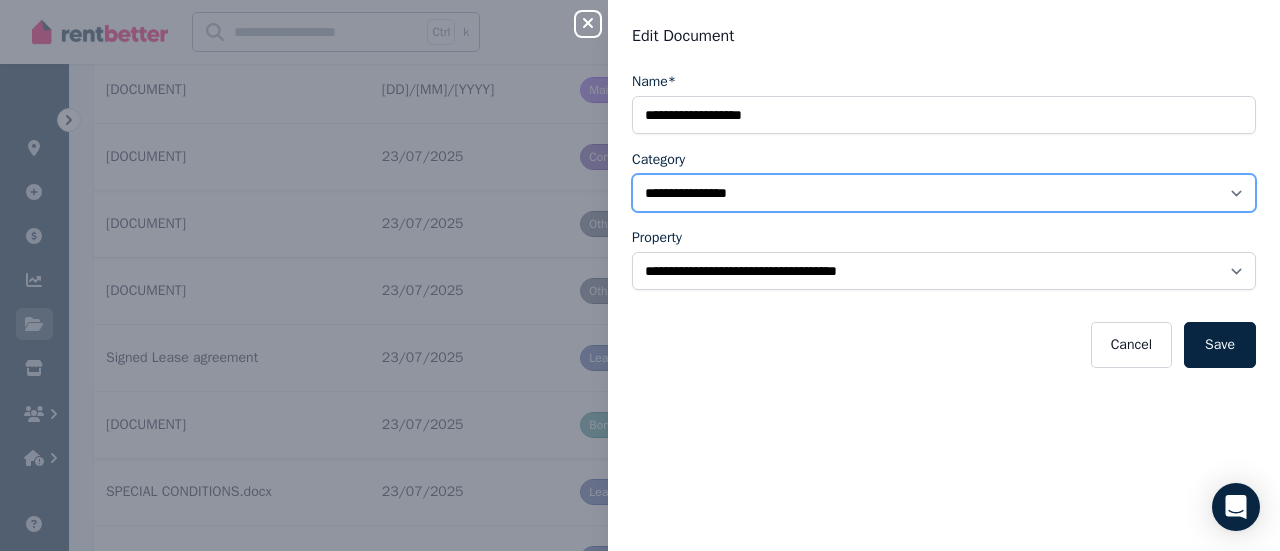 click on "**********" at bounding box center [944, 193] 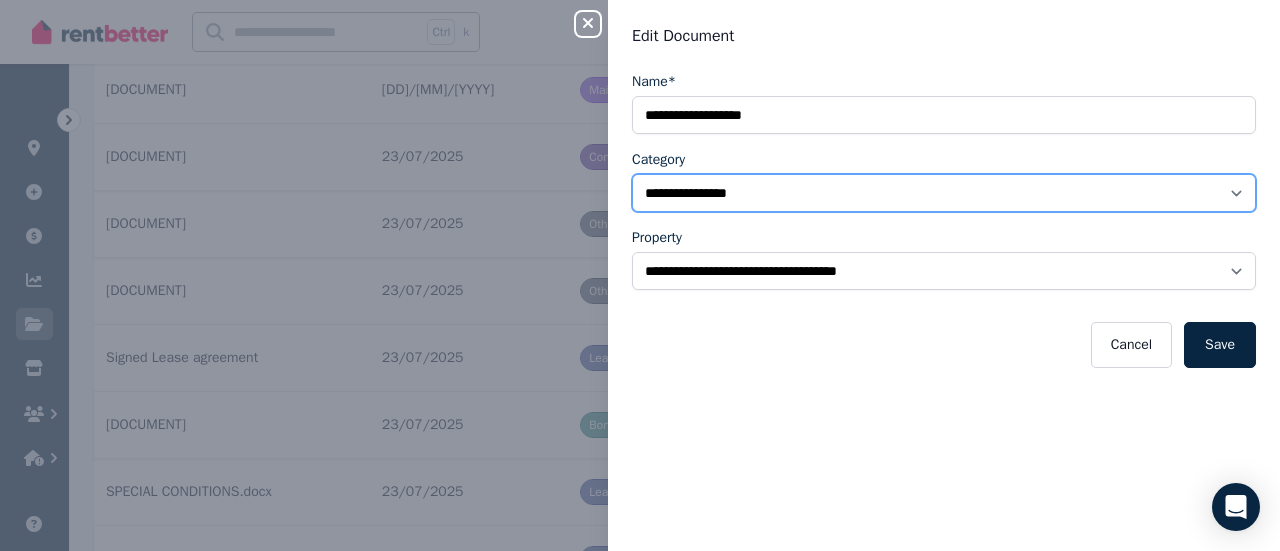 click on "**********" at bounding box center (944, 193) 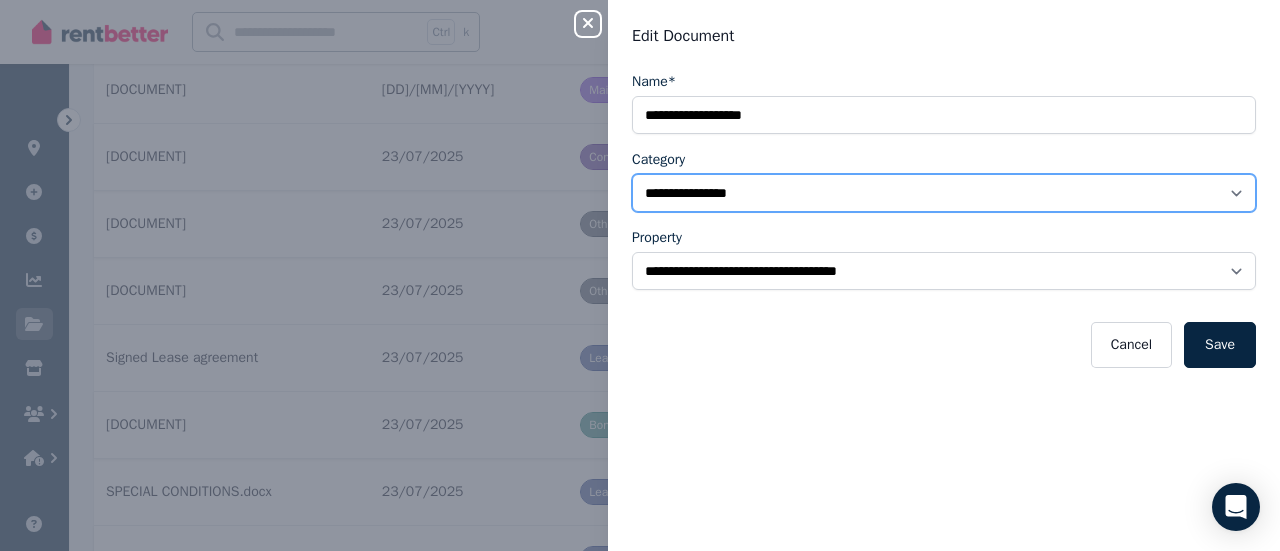 select on "*****" 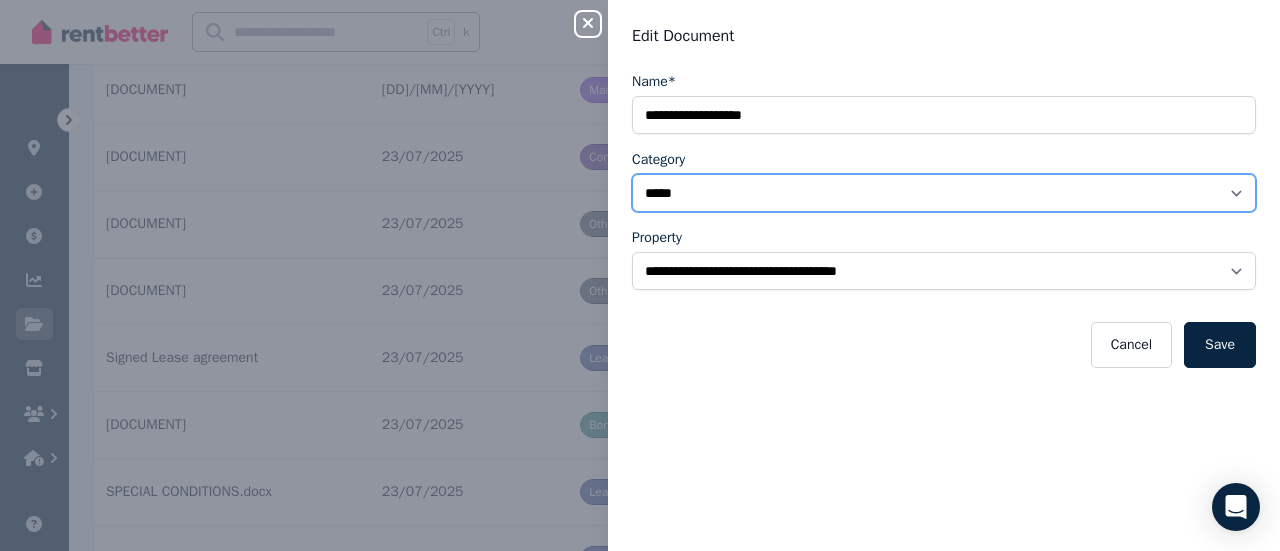 click on "**********" at bounding box center [944, 193] 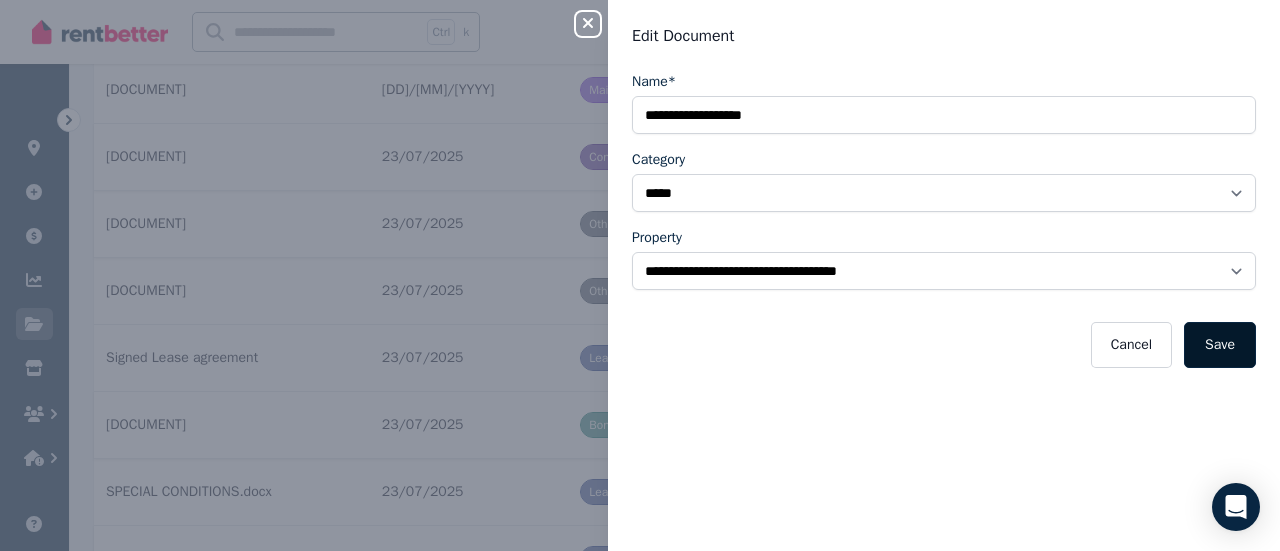click on "Save" at bounding box center (1220, 345) 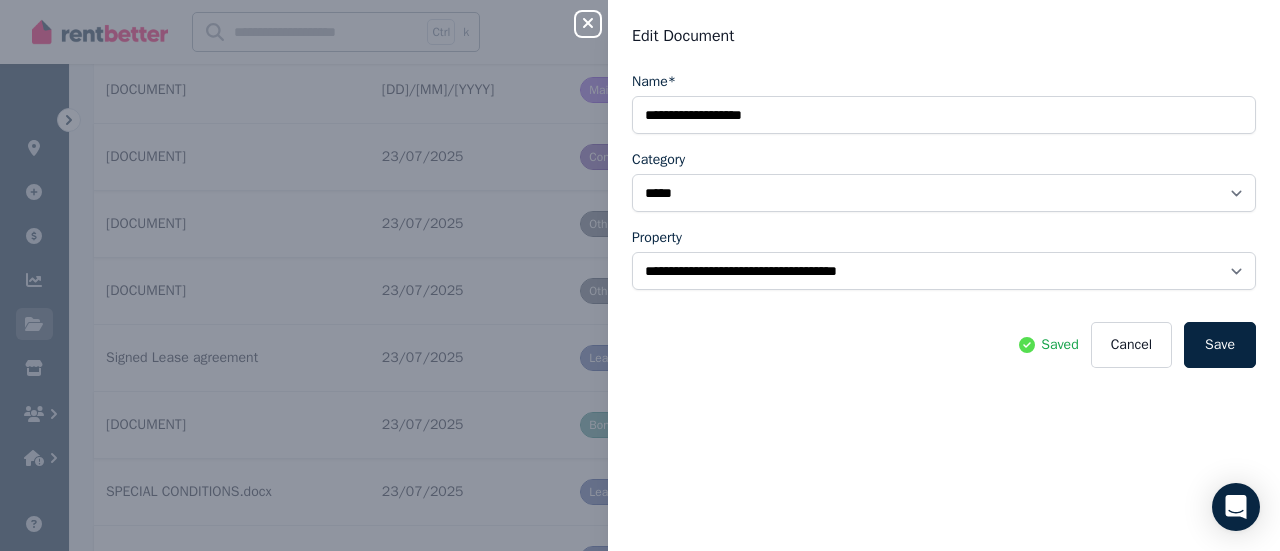 click 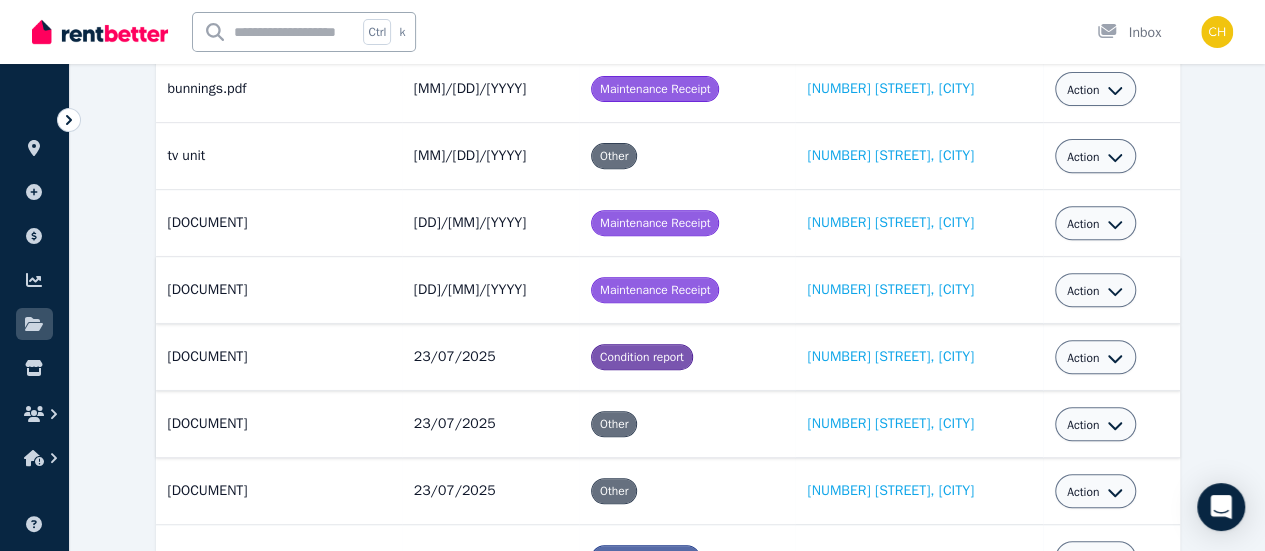 scroll, scrollTop: 0, scrollLeft: 0, axis: both 